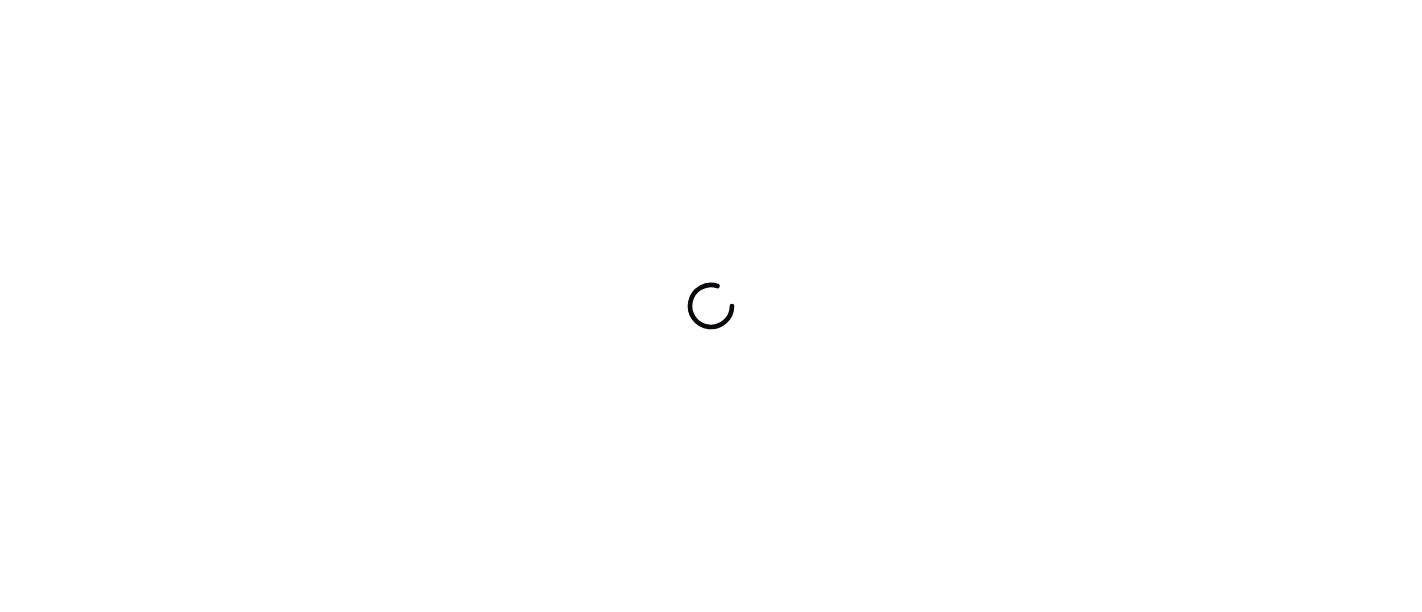 scroll, scrollTop: 0, scrollLeft: 0, axis: both 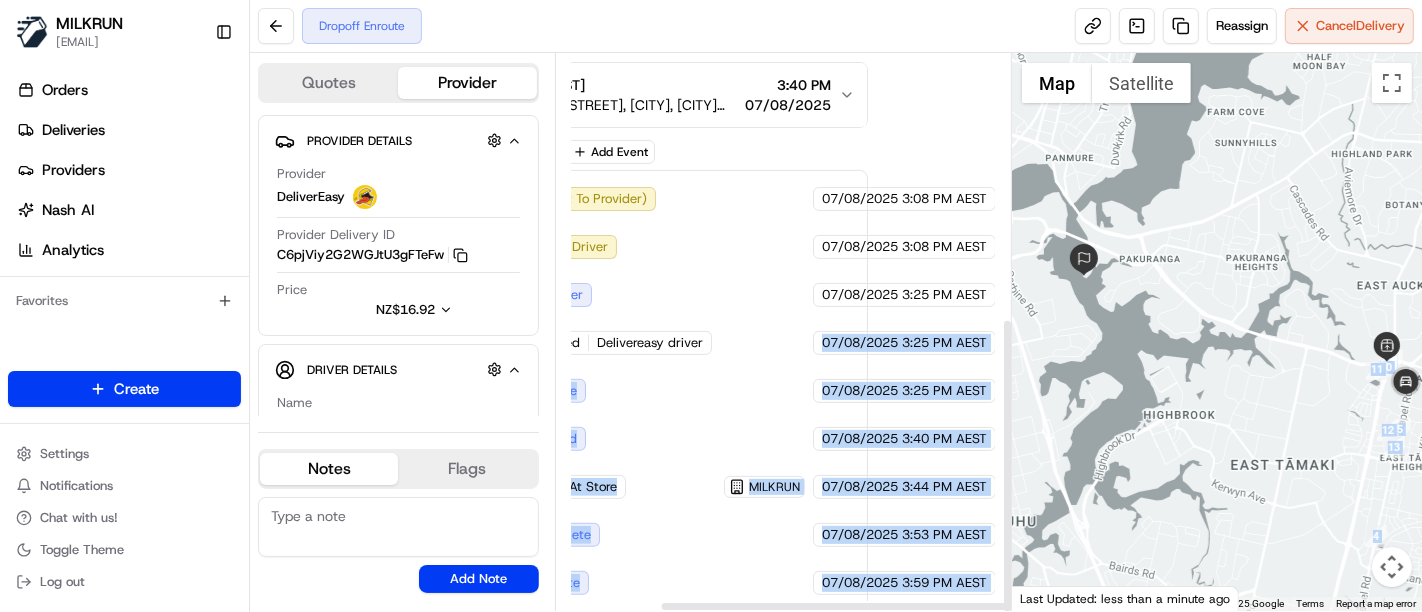 drag, startPoint x: 845, startPoint y: 382, endPoint x: 1037, endPoint y: 416, distance: 194.98718 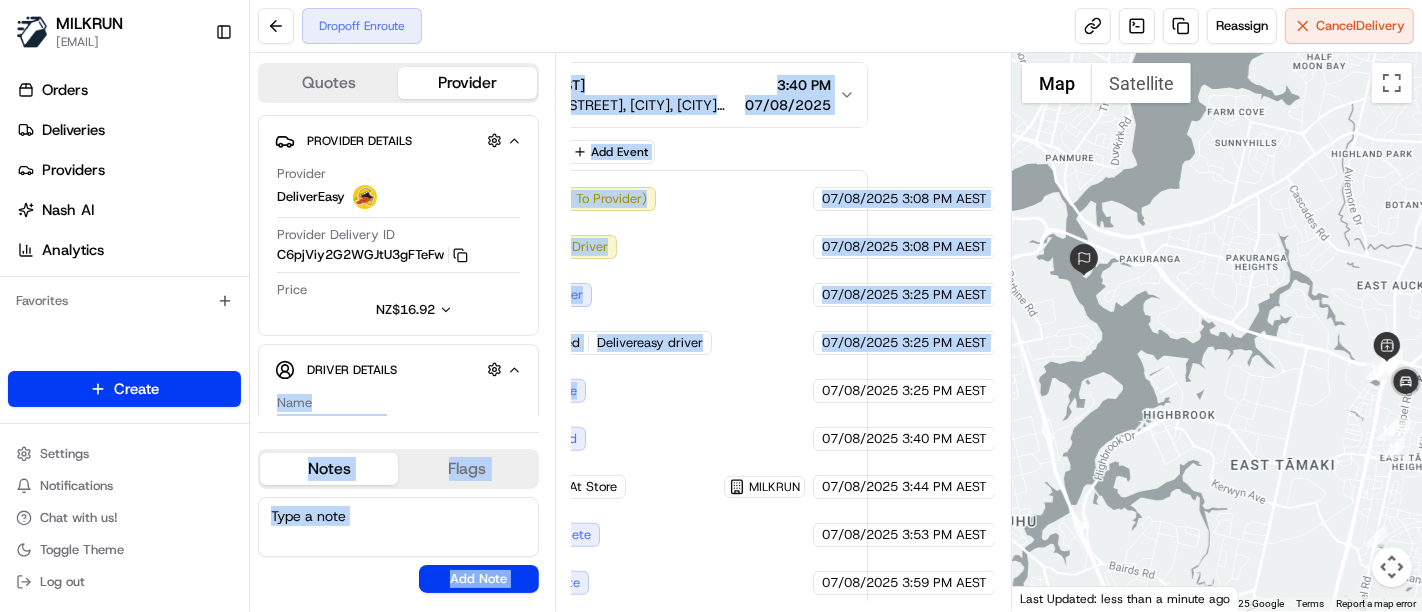 scroll, scrollTop: 495, scrollLeft: 0, axis: vertical 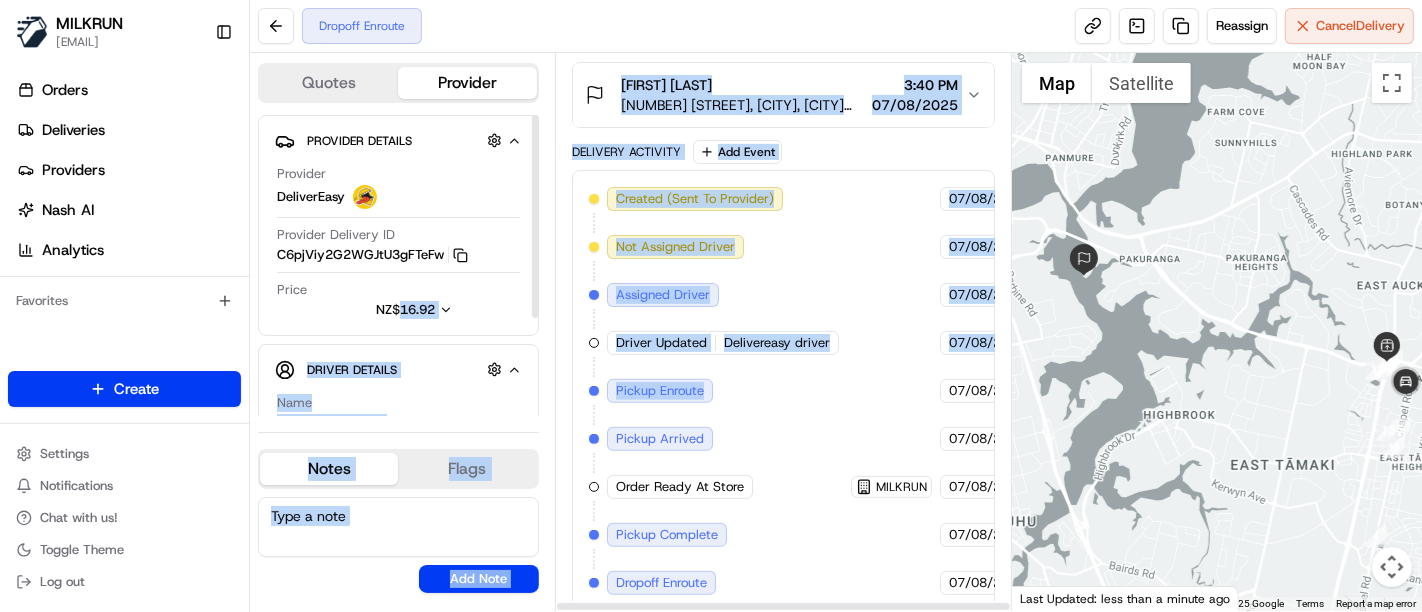 drag, startPoint x: 432, startPoint y: 332, endPoint x: 395, endPoint y: 336, distance: 37.215588 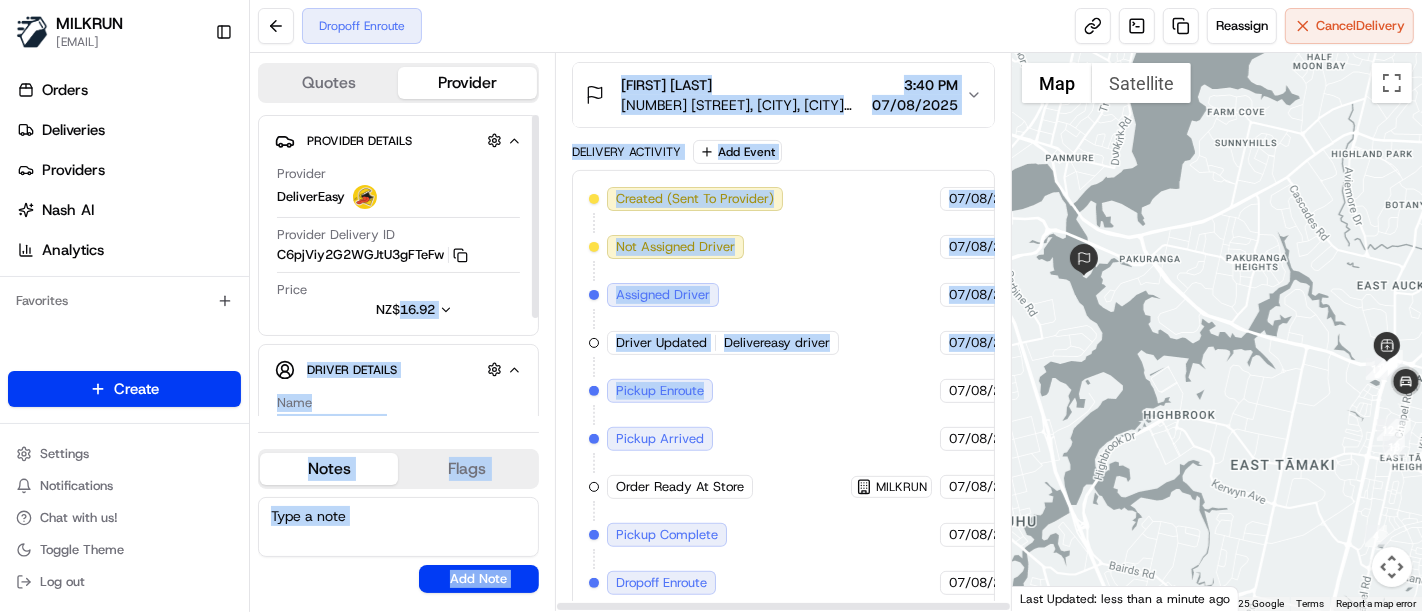 click on "Pickup Enroute" at bounding box center (660, 391) 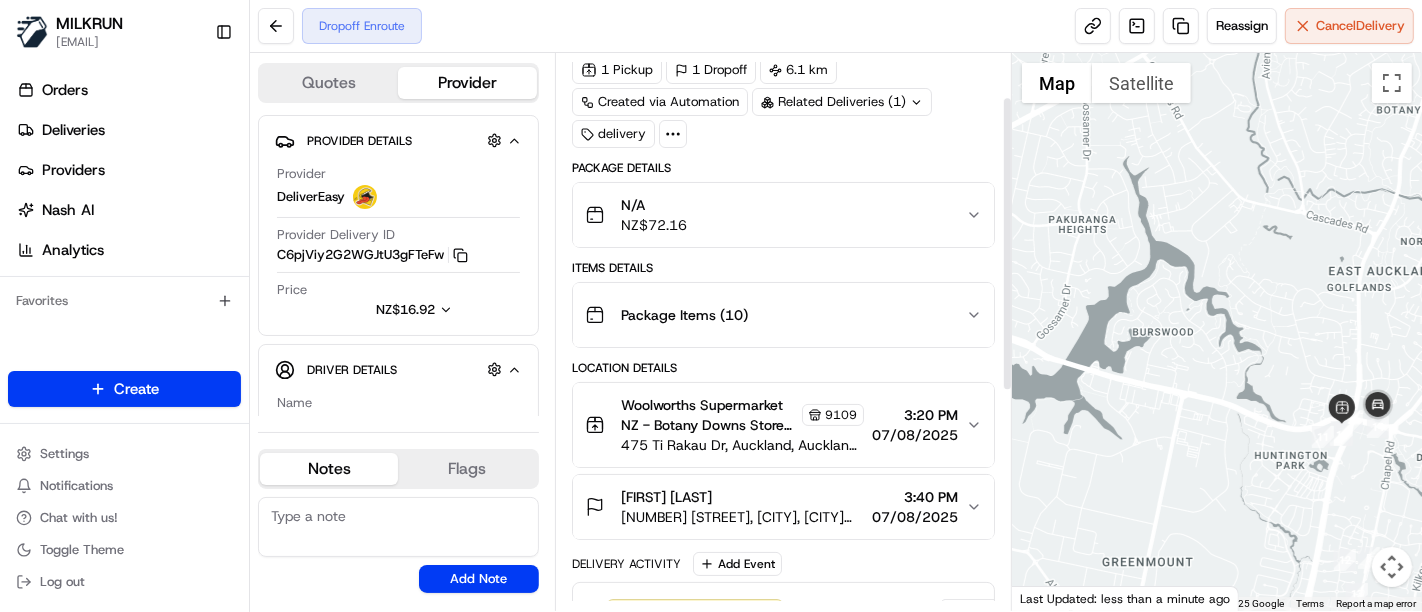 scroll, scrollTop: 0, scrollLeft: 0, axis: both 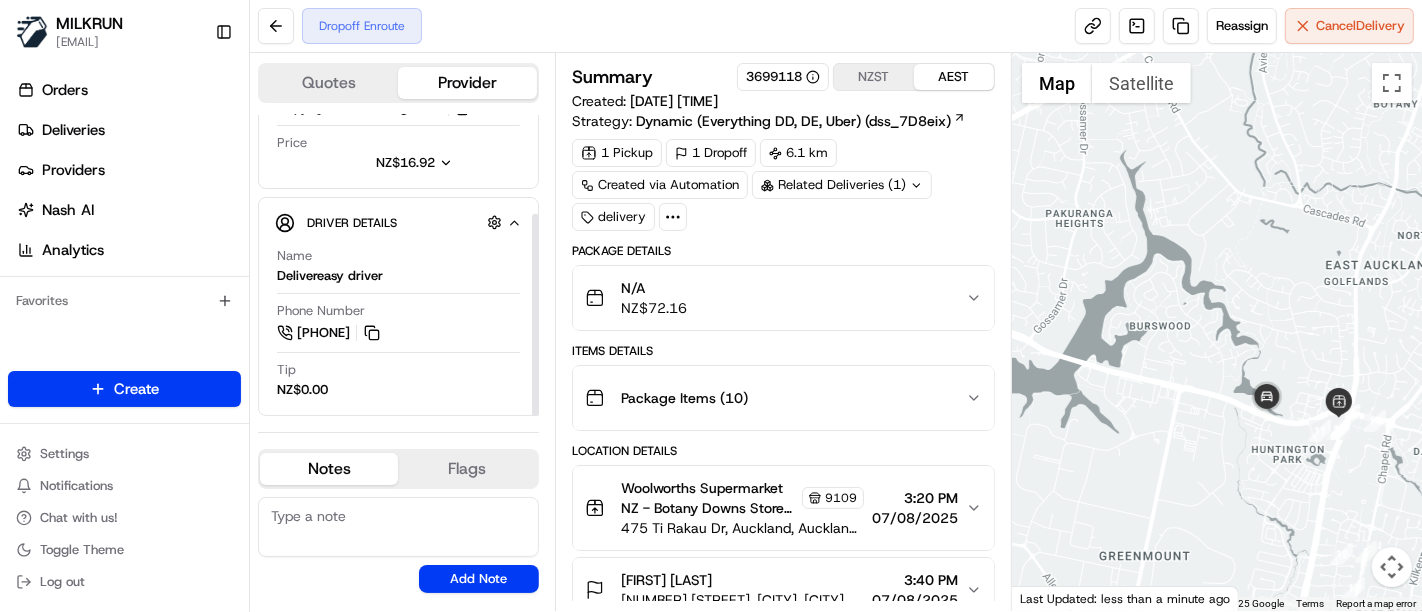 drag, startPoint x: 512, startPoint y: 239, endPoint x: 494, endPoint y: 234, distance: 18.681541 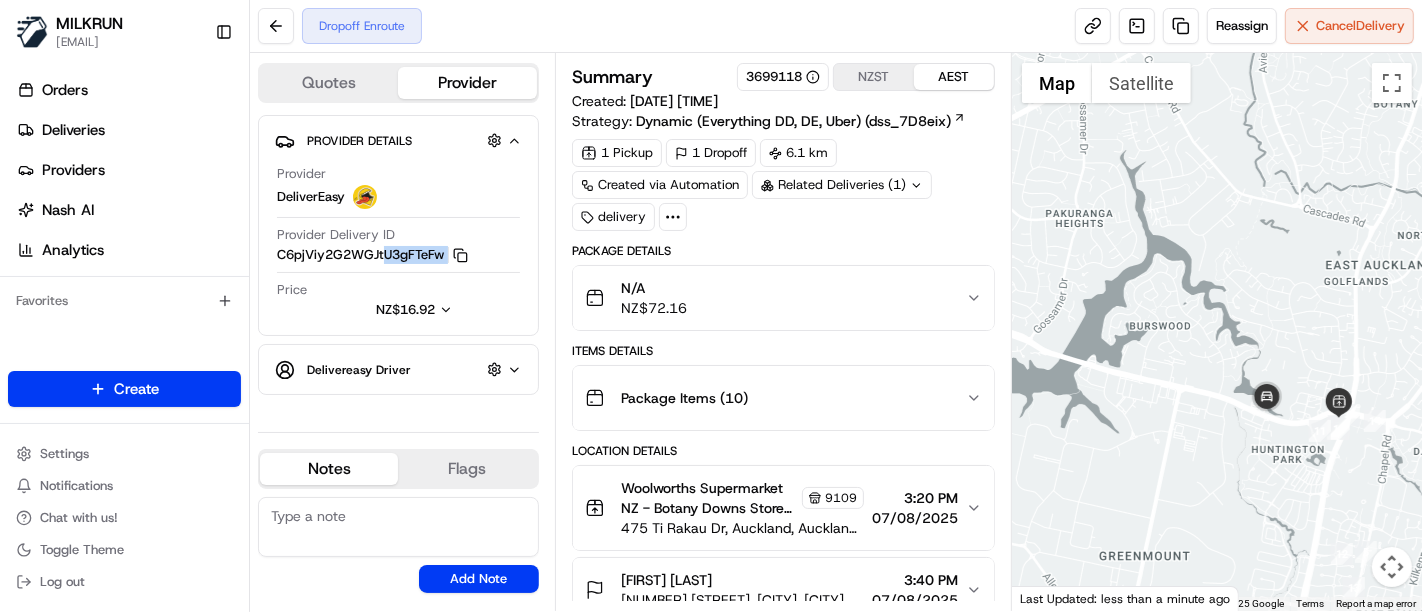 drag, startPoint x: 568, startPoint y: 245, endPoint x: 467, endPoint y: 211, distance: 106.56923 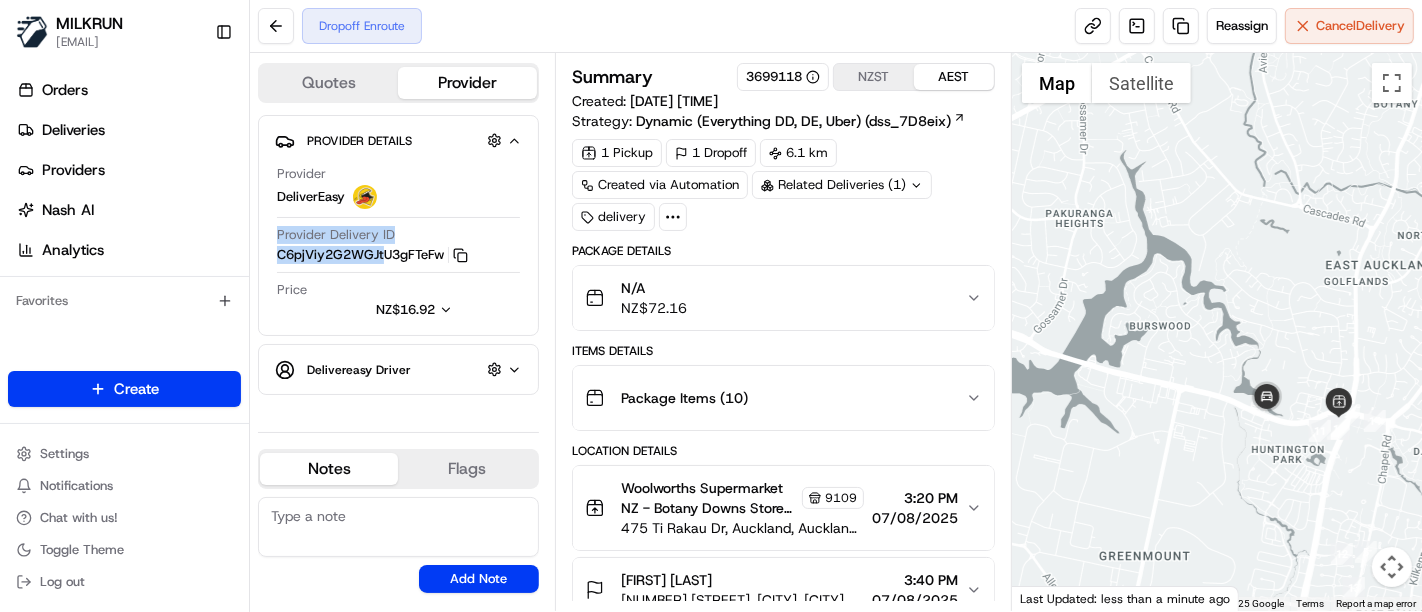 click on "Provider DeliverEasy" at bounding box center (398, 191) 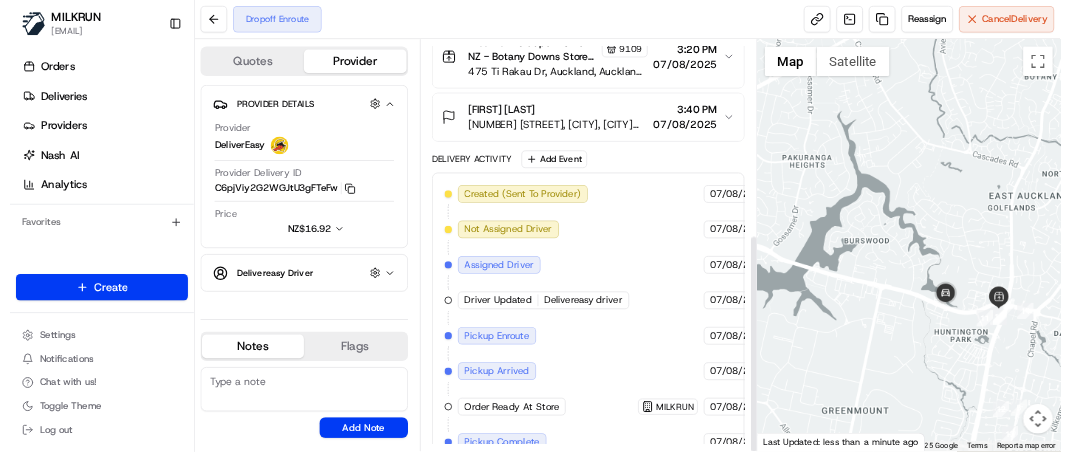 scroll, scrollTop: 495, scrollLeft: 0, axis: vertical 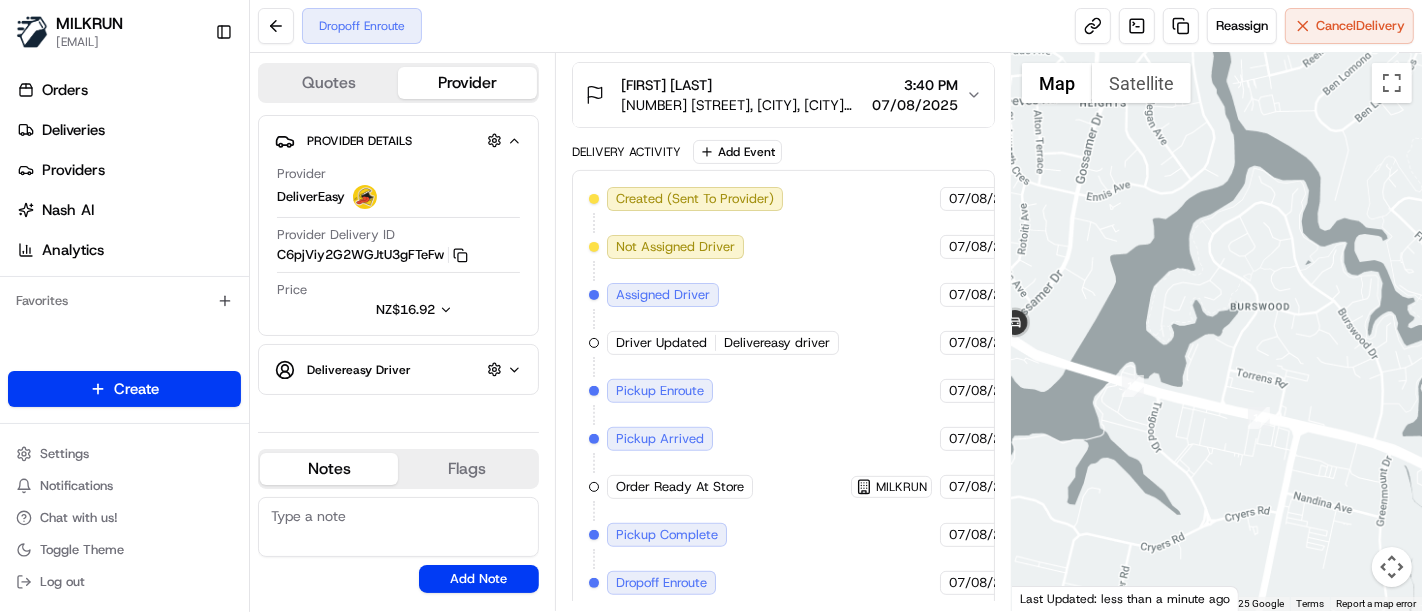 click at bounding box center (1217, 332) 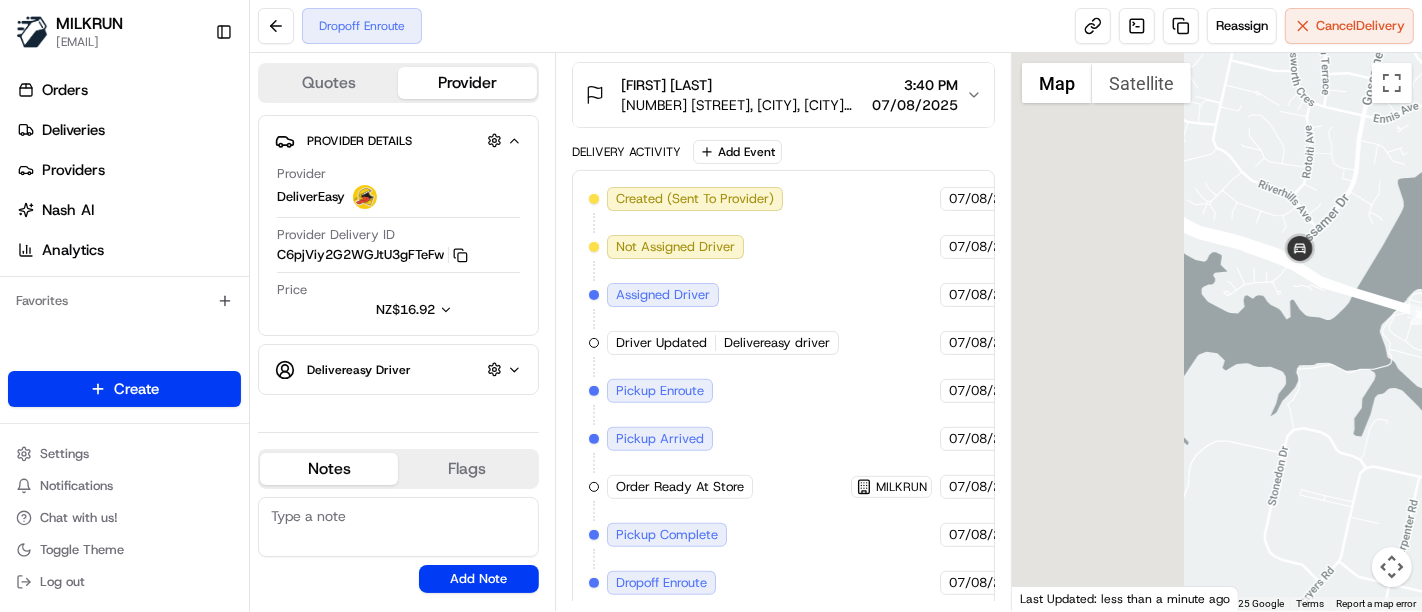click at bounding box center [1217, 332] 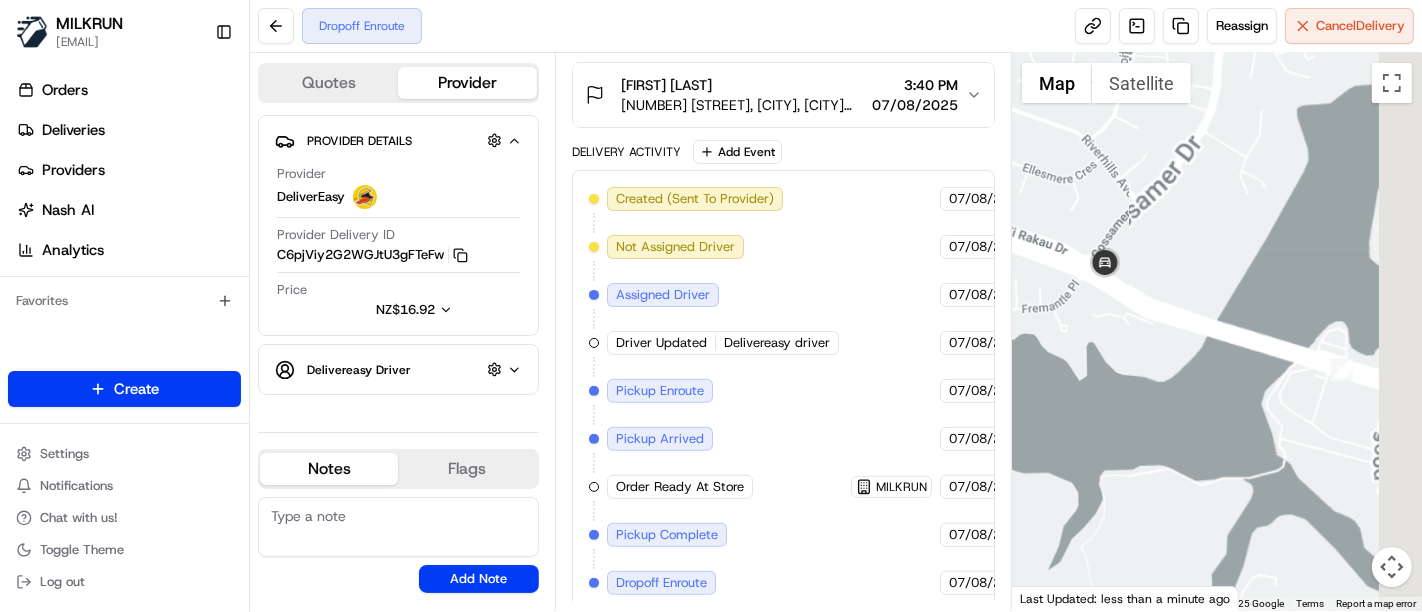 drag, startPoint x: 1413, startPoint y: 253, endPoint x: 937, endPoint y: 267, distance: 476.20584 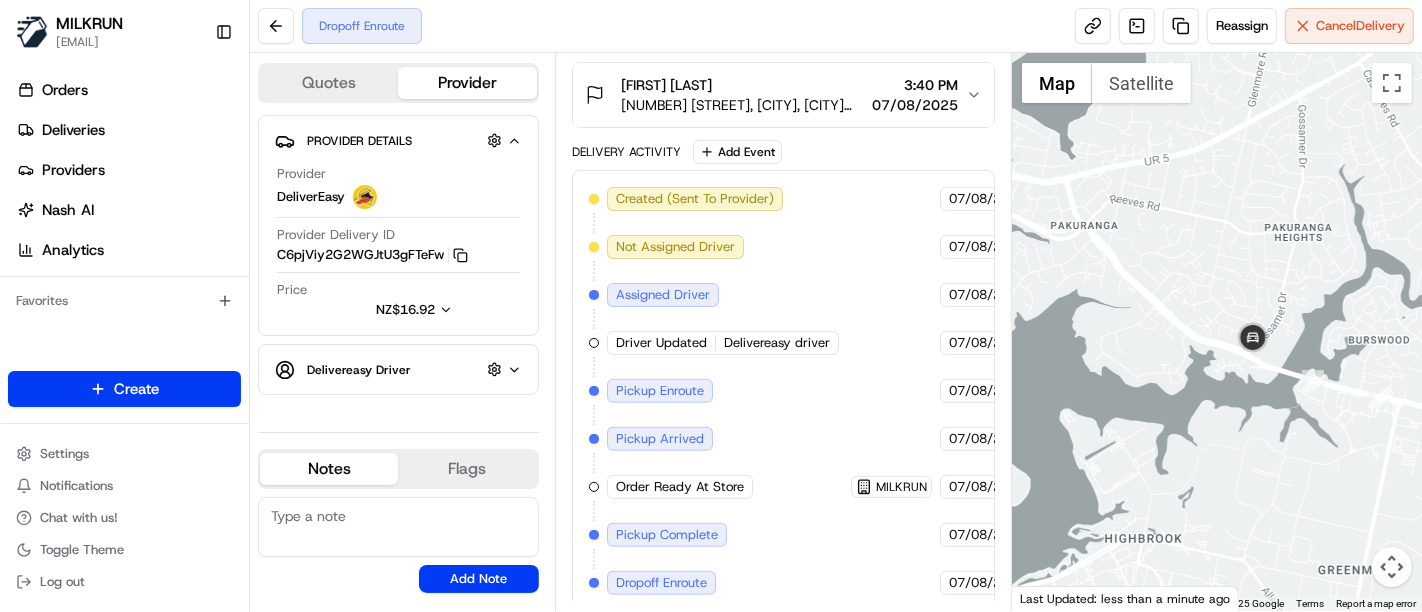drag, startPoint x: 1174, startPoint y: 341, endPoint x: 1421, endPoint y: 415, distance: 257.84686 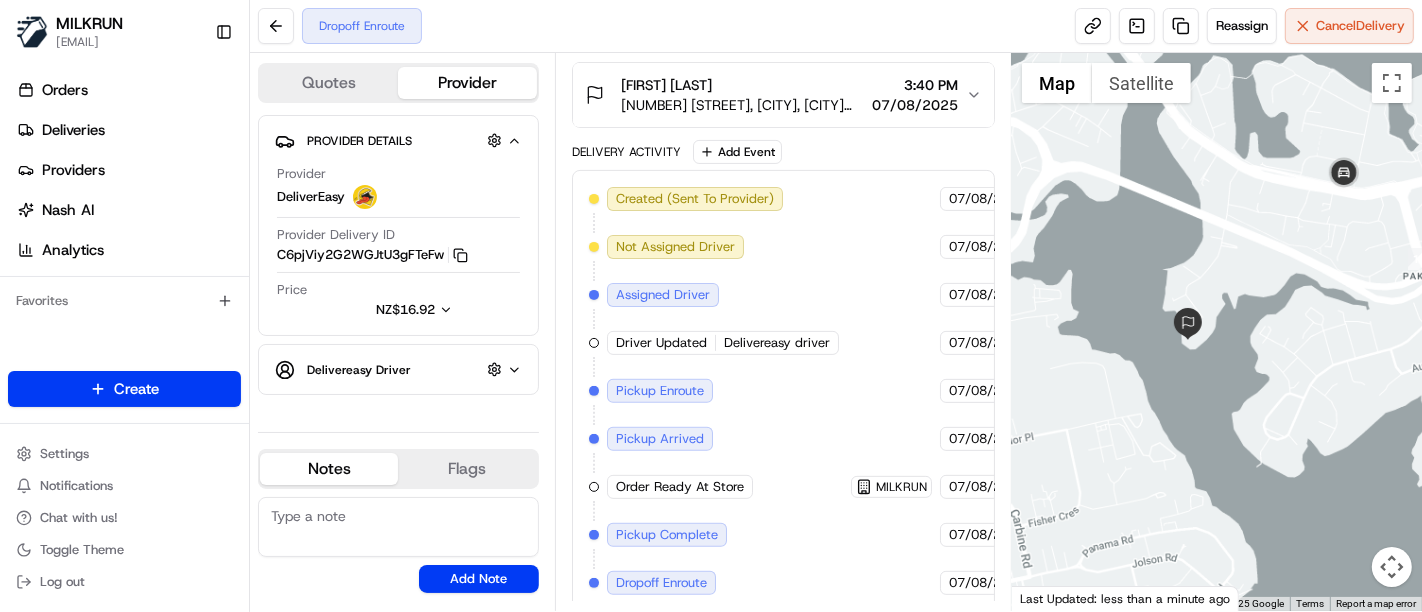 drag, startPoint x: 1190, startPoint y: 293, endPoint x: 1421, endPoint y: 330, distance: 233.94444 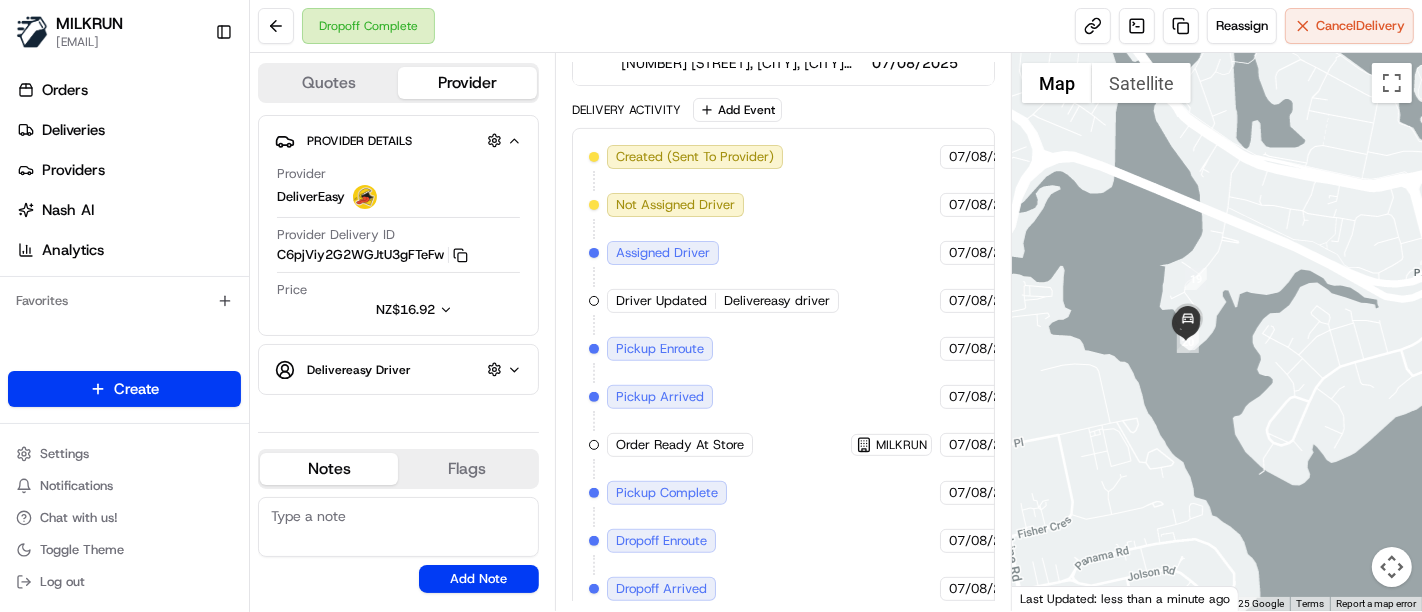 scroll, scrollTop: 495, scrollLeft: 0, axis: vertical 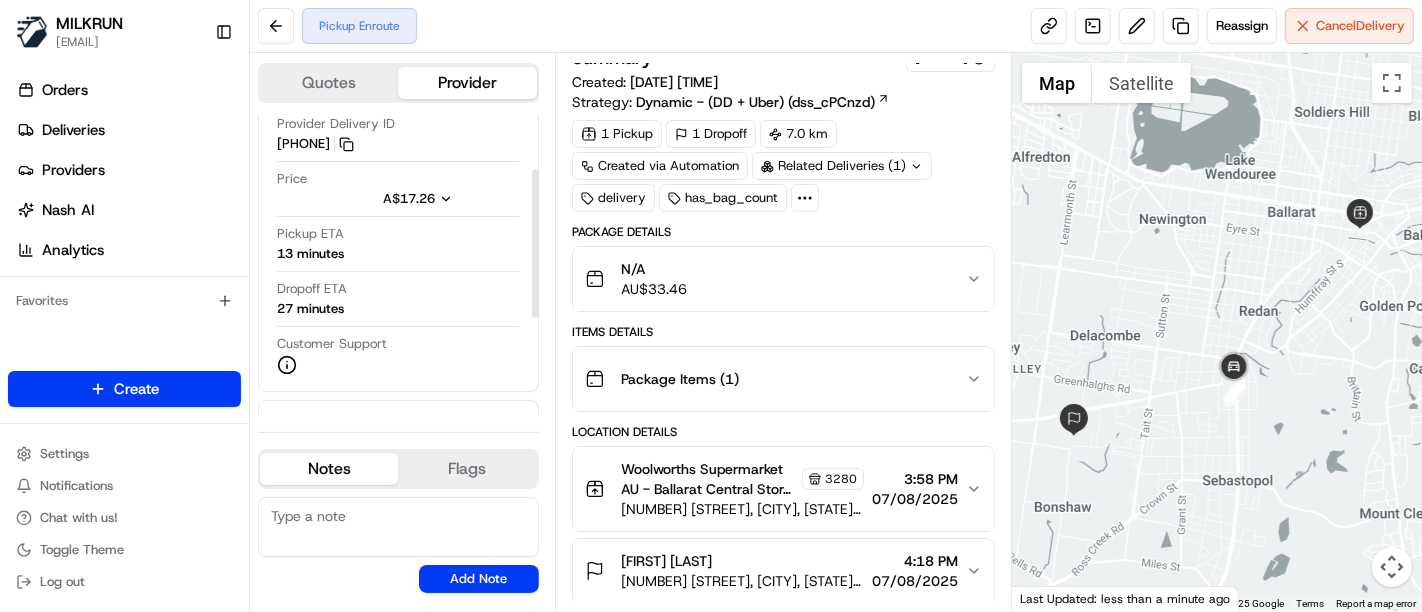 drag, startPoint x: 437, startPoint y: 529, endPoint x: 437, endPoint y: 503, distance: 26 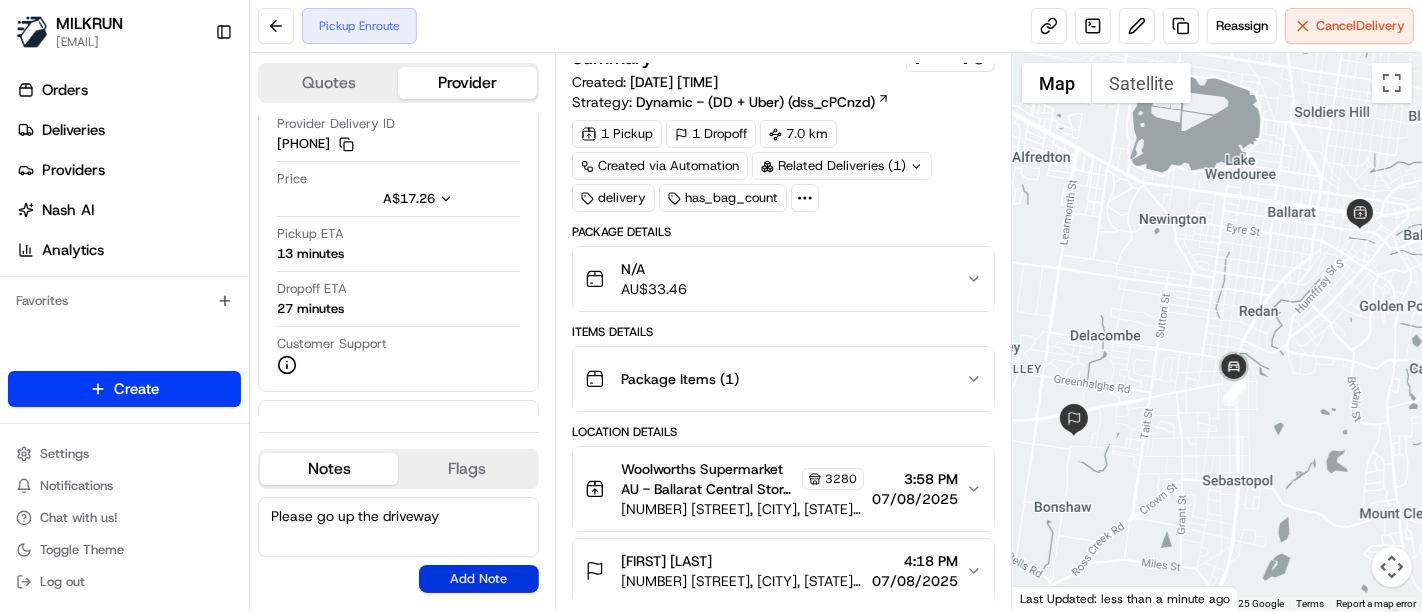 type on "Please go up the driveway" 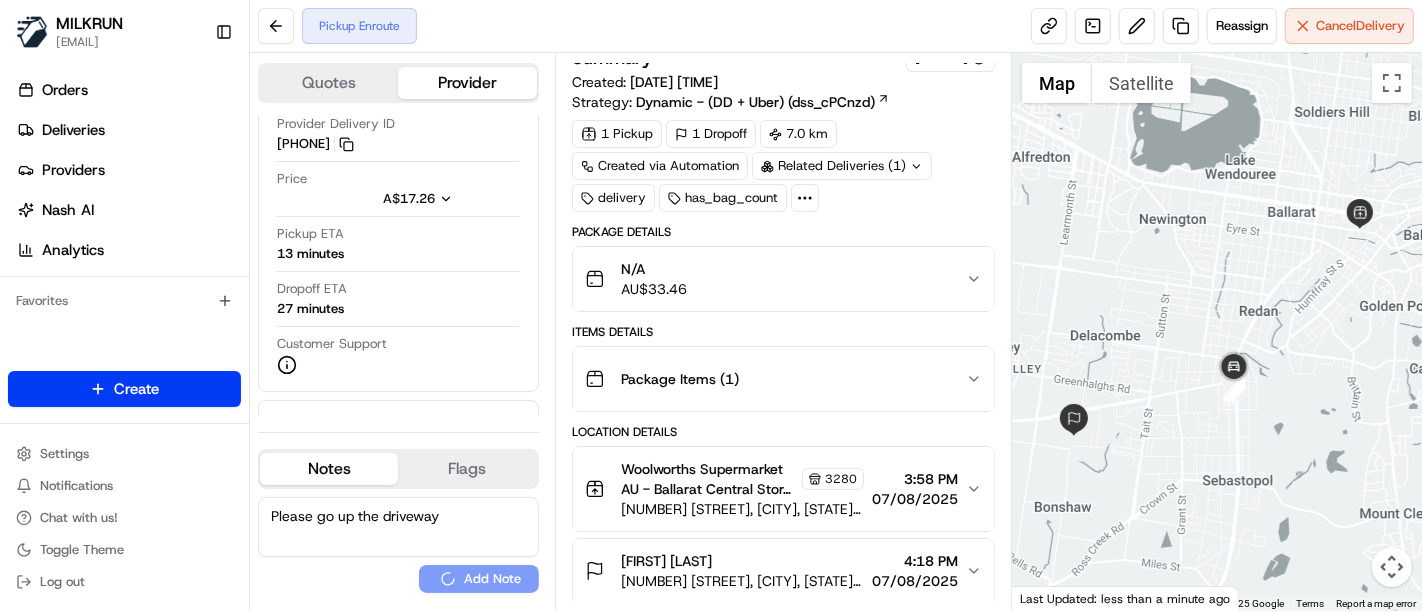 type 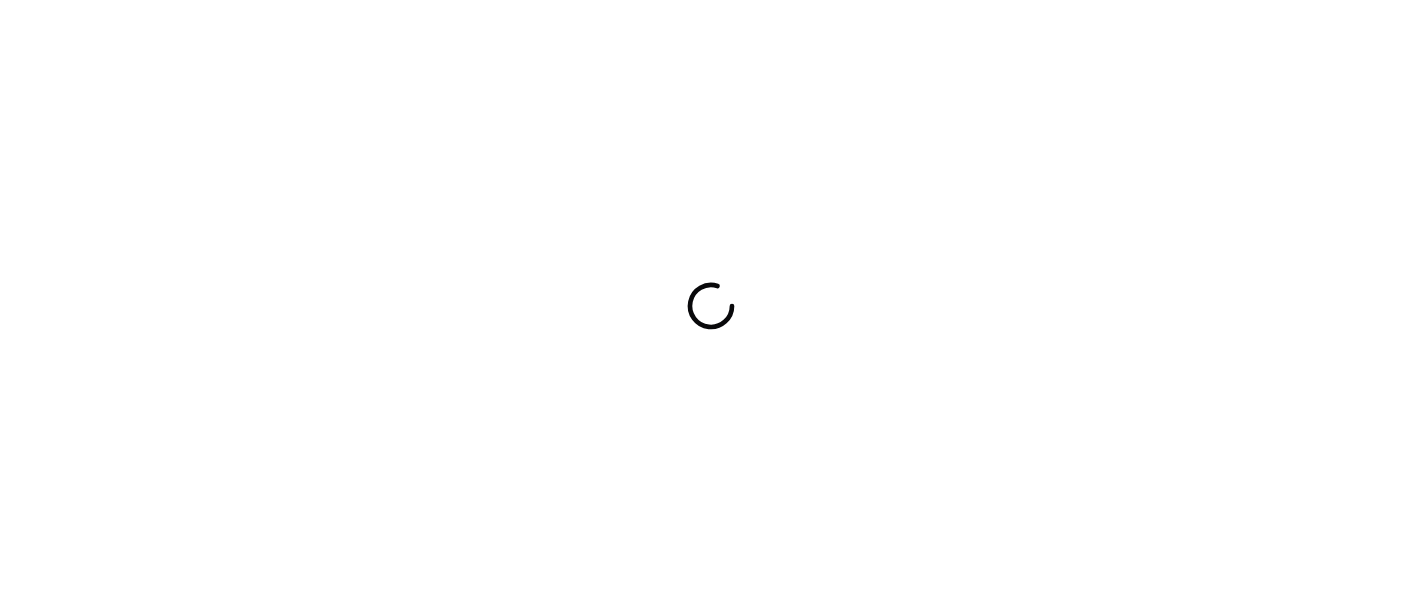scroll, scrollTop: 0, scrollLeft: 0, axis: both 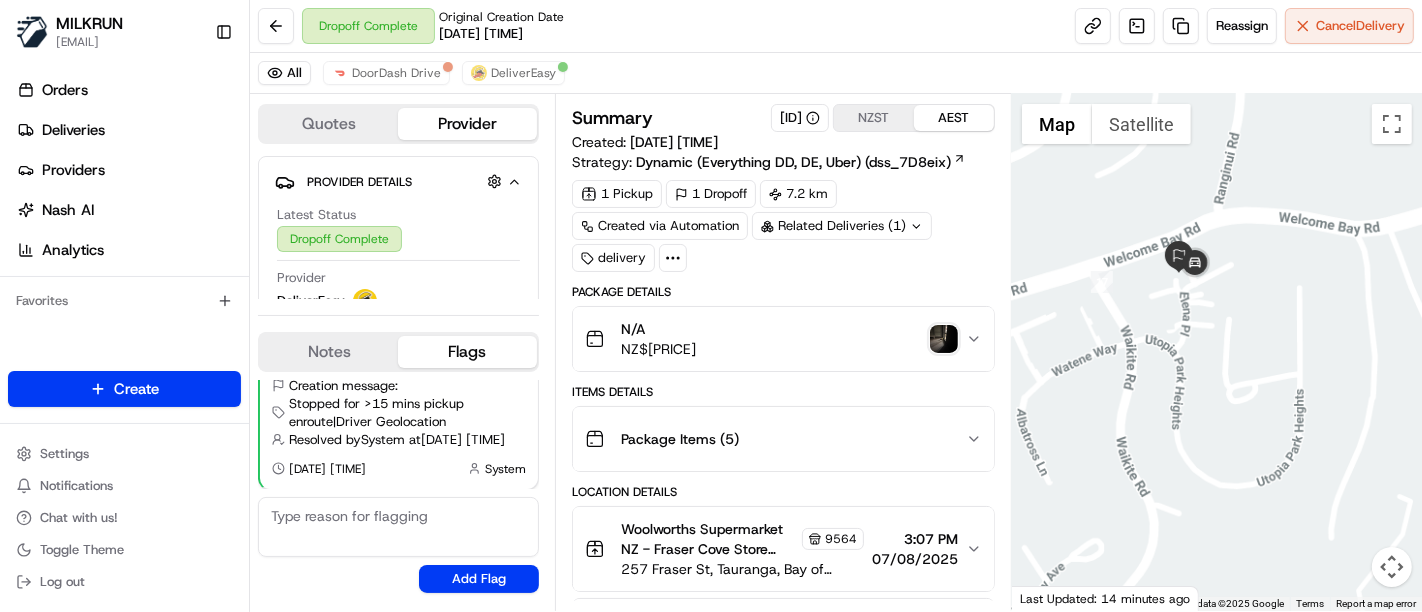 drag, startPoint x: 1332, startPoint y: 435, endPoint x: 787, endPoint y: 277, distance: 567.44073 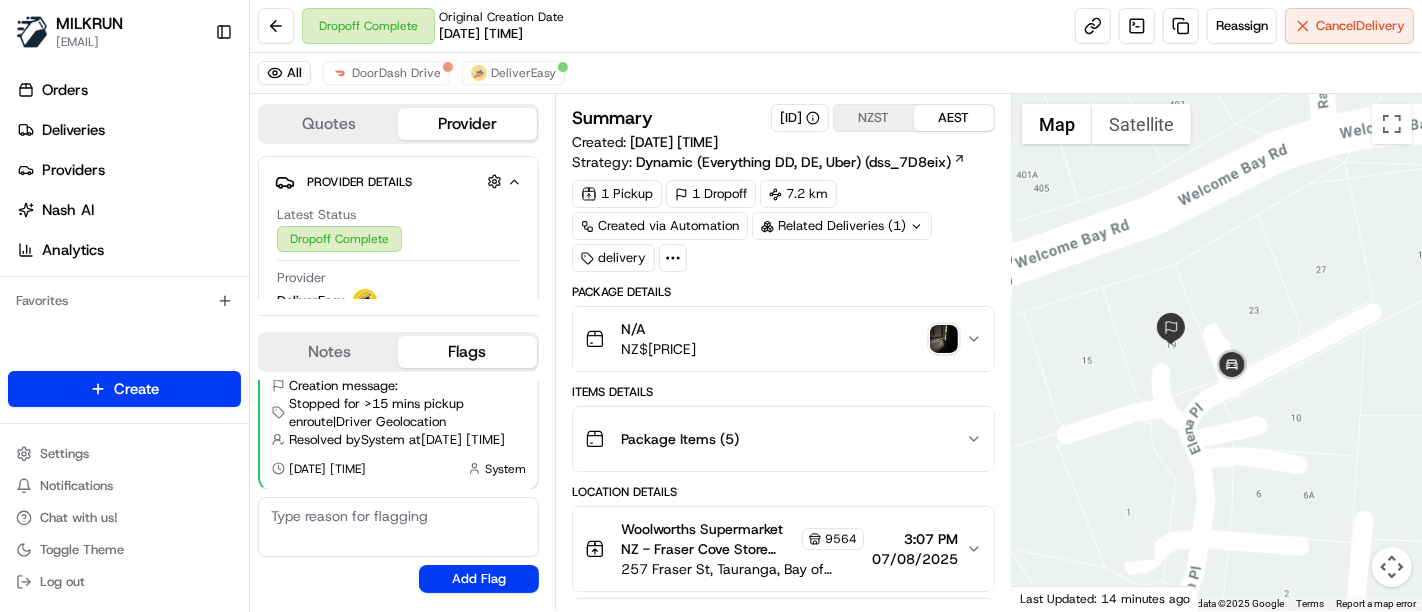drag, startPoint x: 1121, startPoint y: 257, endPoint x: 1281, endPoint y: 417, distance: 226.27417 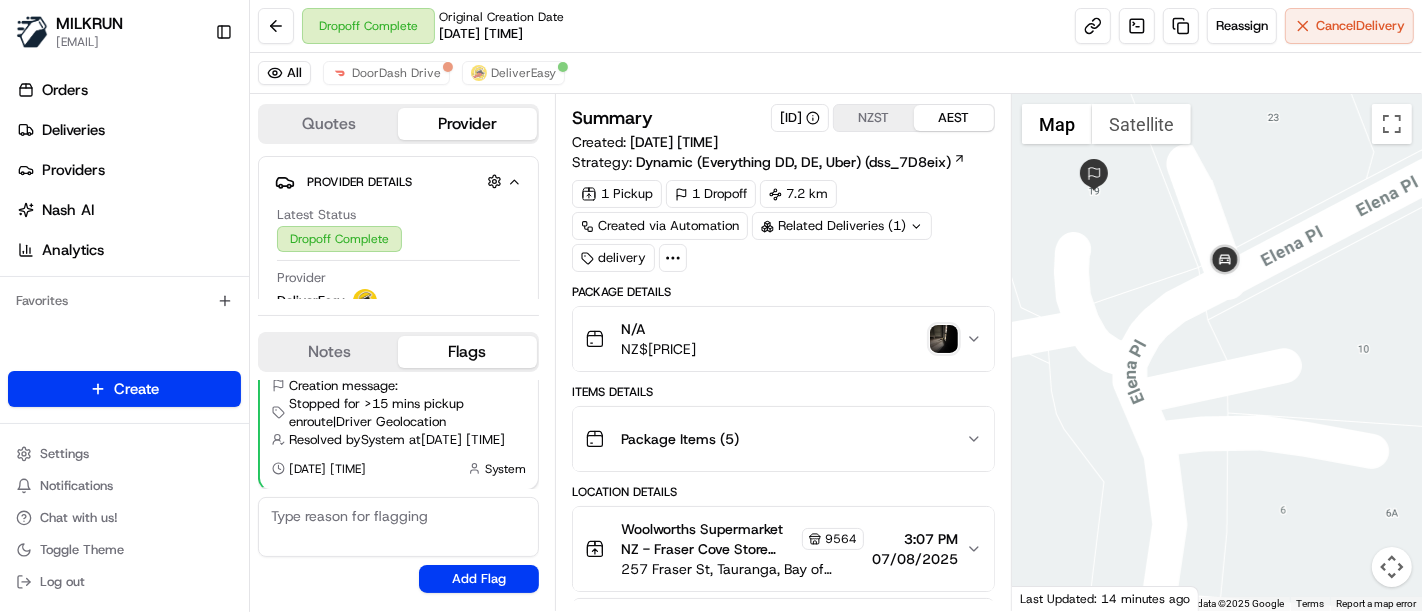 drag, startPoint x: 1241, startPoint y: 368, endPoint x: 1264, endPoint y: 270, distance: 100.6628 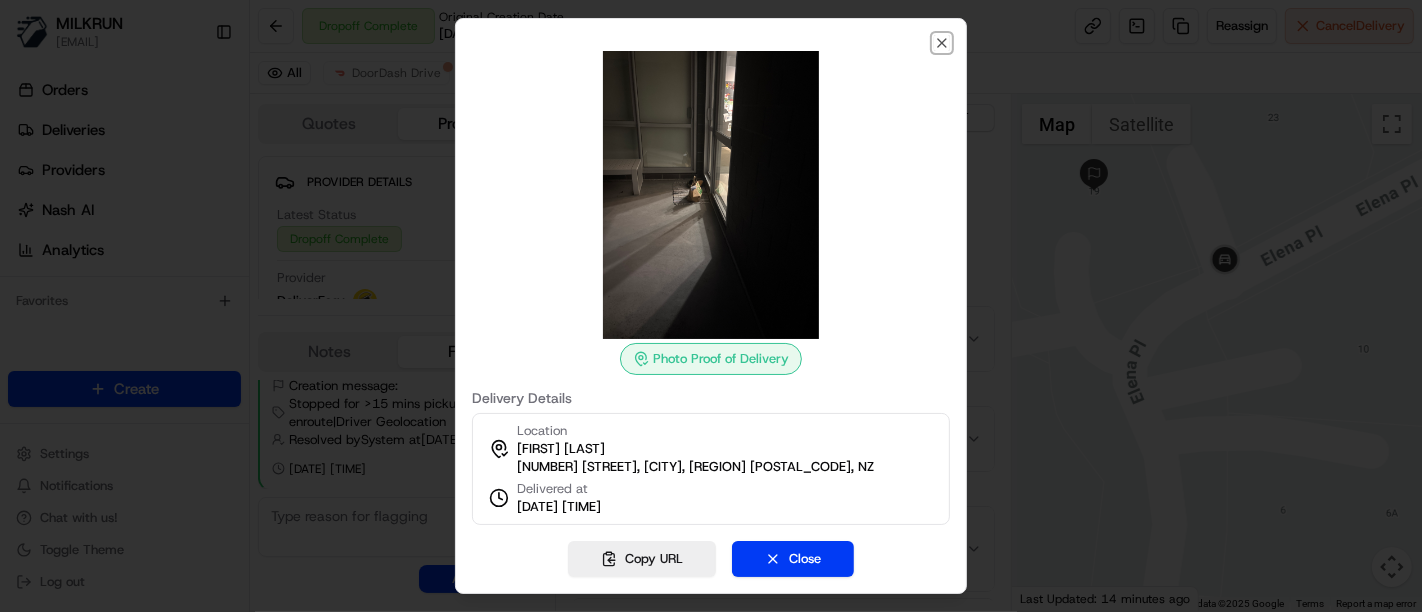 drag, startPoint x: 933, startPoint y: 34, endPoint x: 819, endPoint y: 290, distance: 280.23563 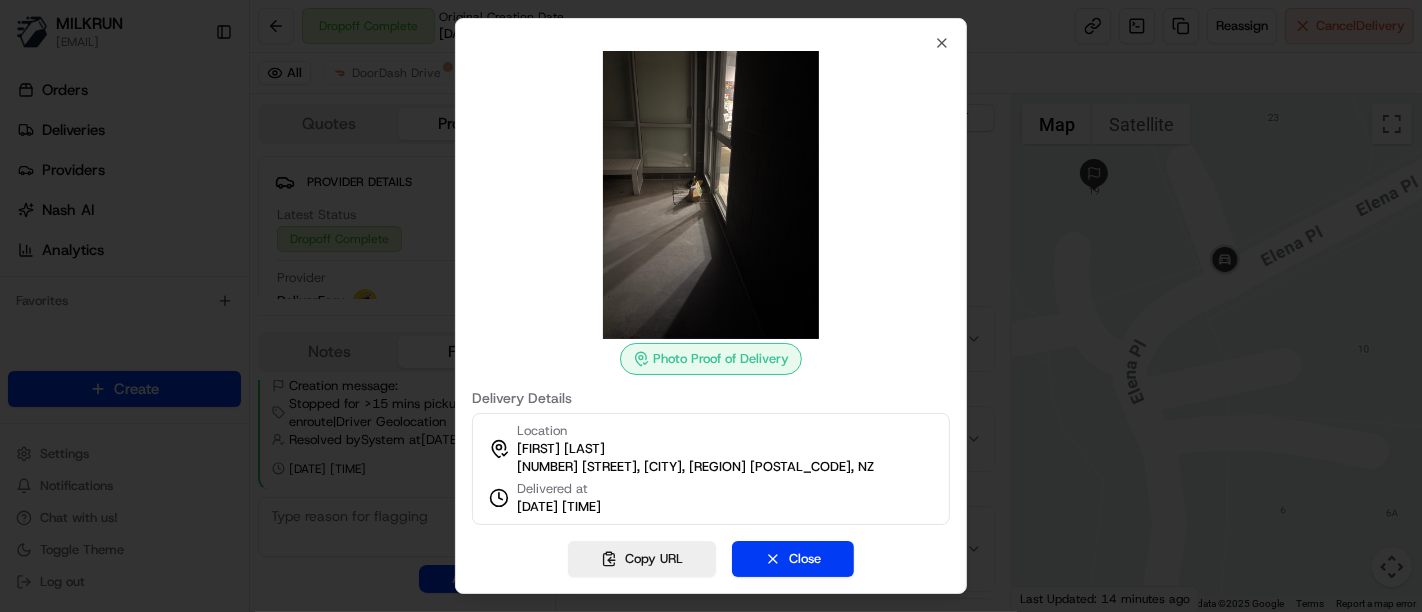 click at bounding box center [711, 195] 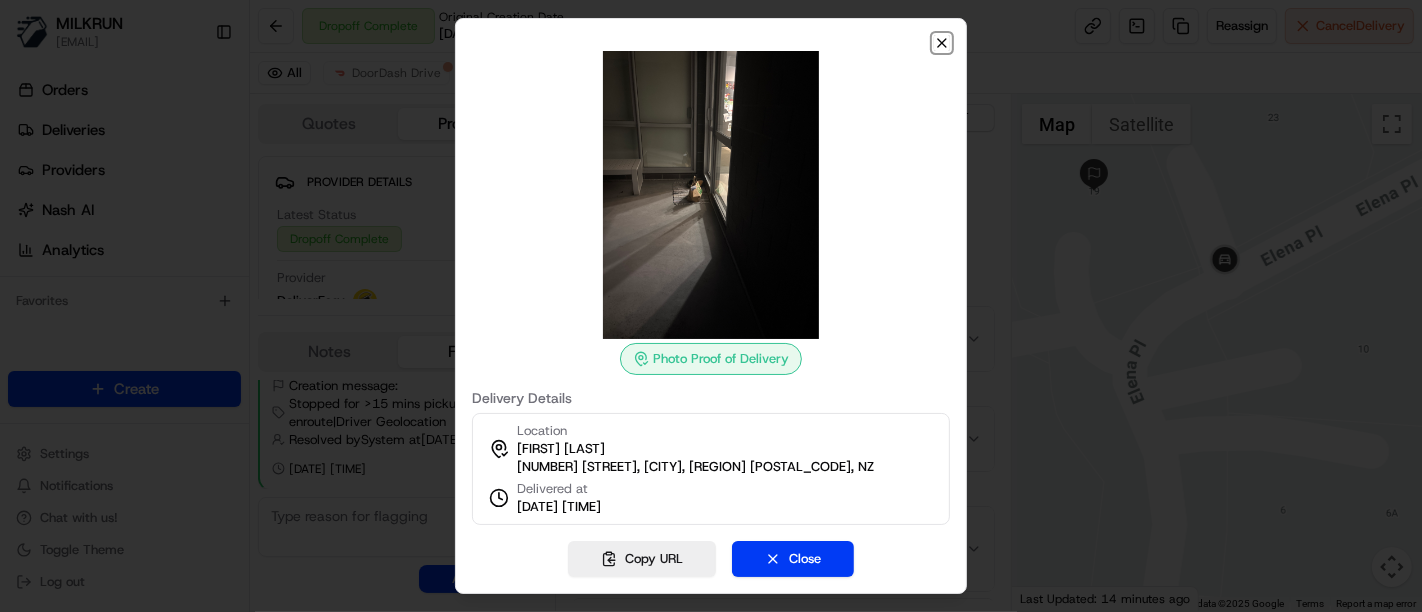 click 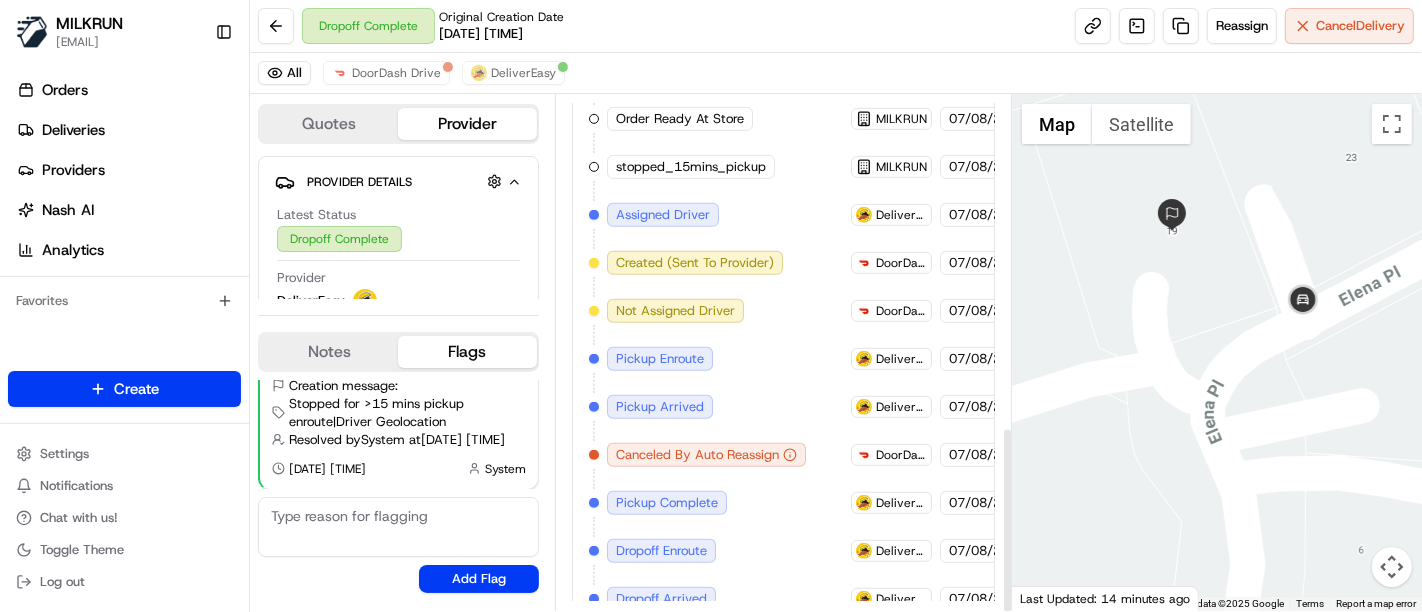 scroll, scrollTop: 916, scrollLeft: 0, axis: vertical 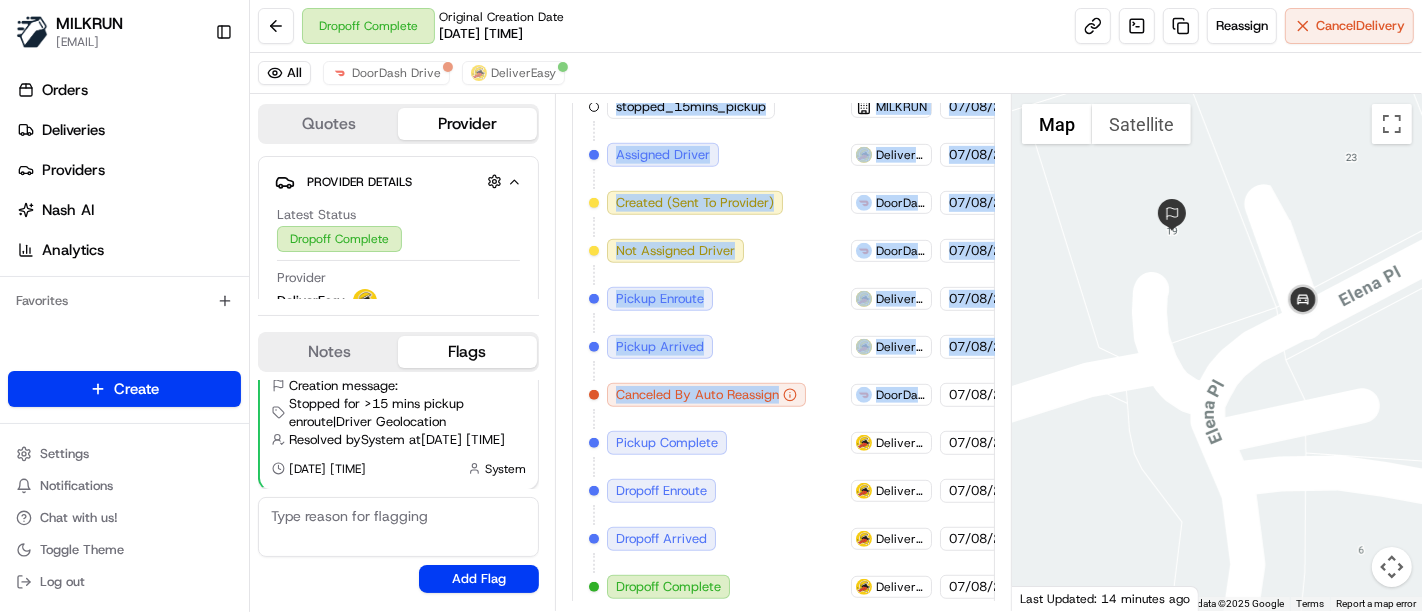 drag, startPoint x: 919, startPoint y: 367, endPoint x: 564, endPoint y: 364, distance: 355.01266 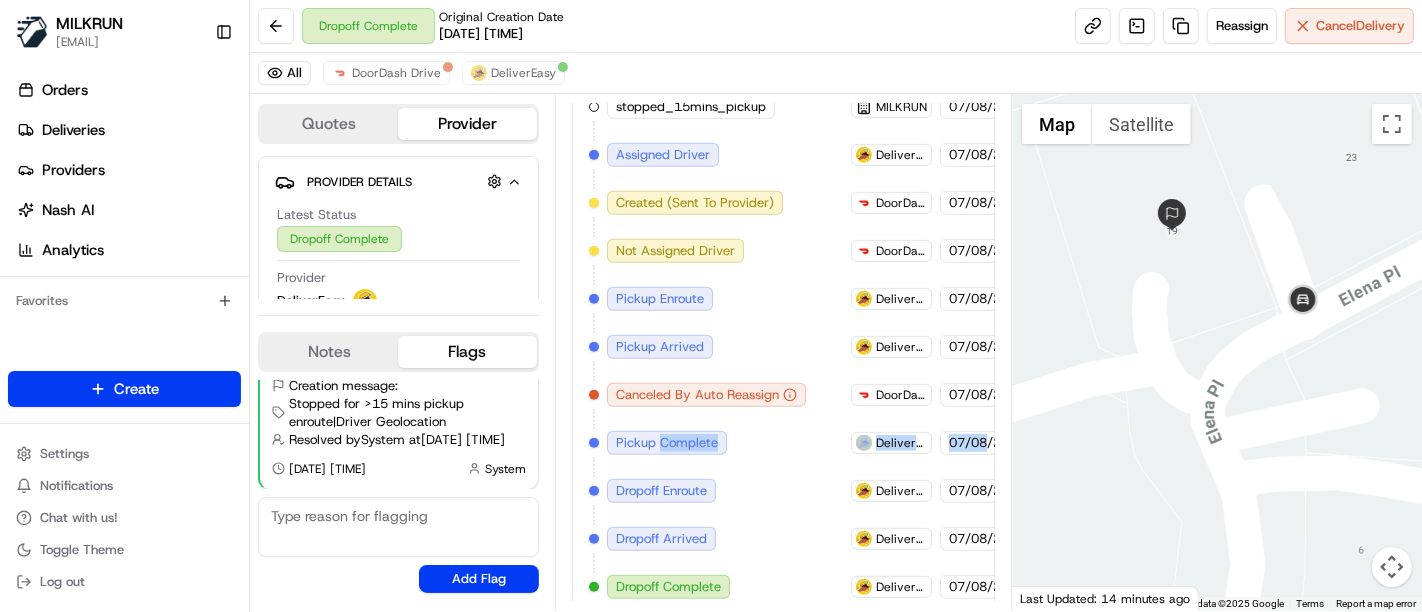drag, startPoint x: 945, startPoint y: 442, endPoint x: 660, endPoint y: 420, distance: 285.84787 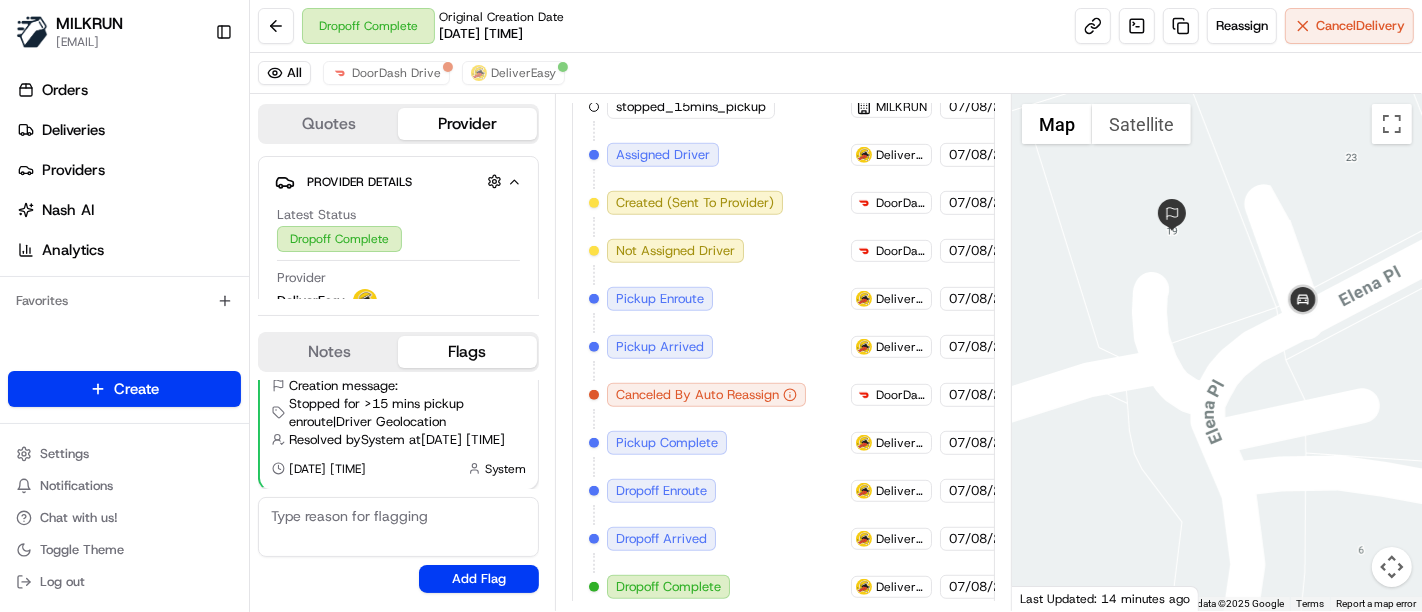 click on "Created (Sent To Provider) DeliverEasy [DATE] [TIME] AEST Not Assigned Driver DeliverEasy [DATE] [TIME] AEST Assigned Driver DeliverEasy [DATE] [TIME] AEST Driver Updated Delivereasy driver DeliverEasy [DATE] [TIME] AEST Pickup Enroute DeliverEasy [DATE] [TIME] AEST Order Ready At Store MILKRUN [DATE] [TIME] AEST stopped_15mins_pickup MILKRUN [DATE] [TIME] AEST Assigned Driver DeliverEasy [DATE] [TIME] AEST Created (Sent To Provider) DoorDash Drive [DATE] [TIME] AEST Not Assigned Driver DoorDash Drive [DATE] [TIME] AEST Pickup Enroute DeliverEasy [DATE] [TIME] AEST Pickup Arrived DeliverEasy [DATE] [TIME] AEST Canceled By Auto Reassign DoorDash Drive [DATE] [TIME] AEST Pickup Complete DeliverEasy [DATE] [TIME] AEST Dropoff Enroute DeliverEasy [DATE] [TIME] AEST Dropoff Arrived DeliverEasy [DATE] [TIME] AEST Dropoff Complete DeliverEasy [DATE] [TIME] AEST" at bounding box center [783, 203] 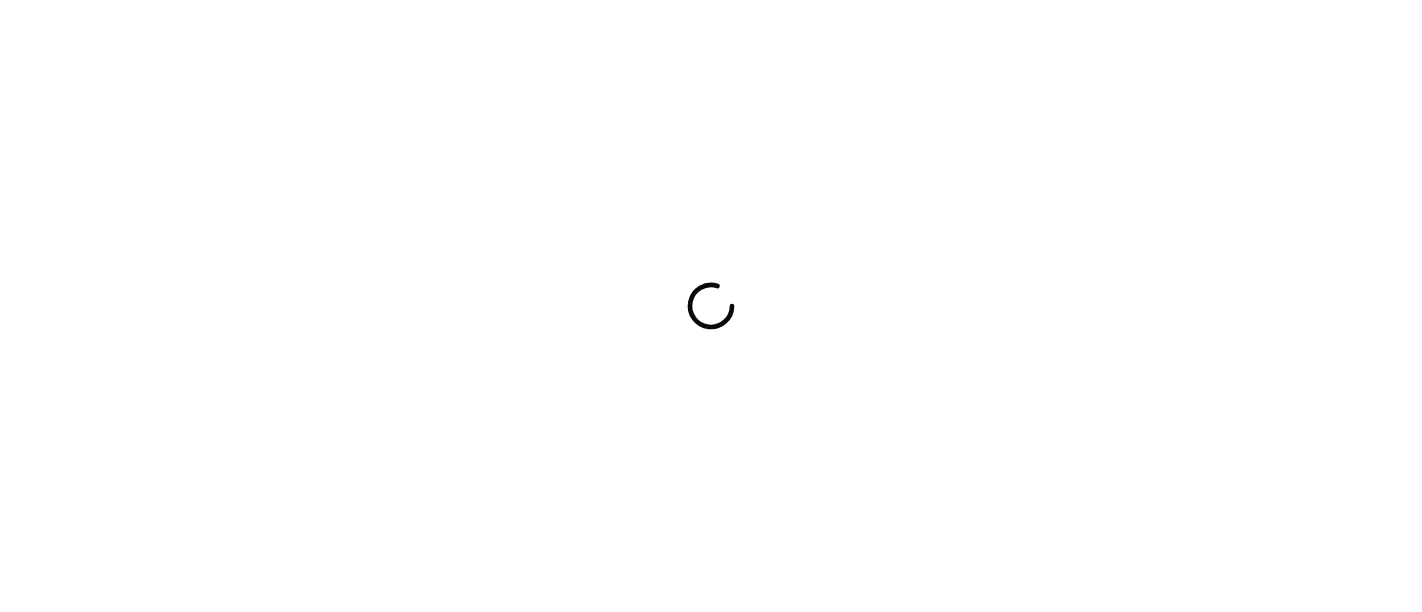 scroll, scrollTop: 0, scrollLeft: 0, axis: both 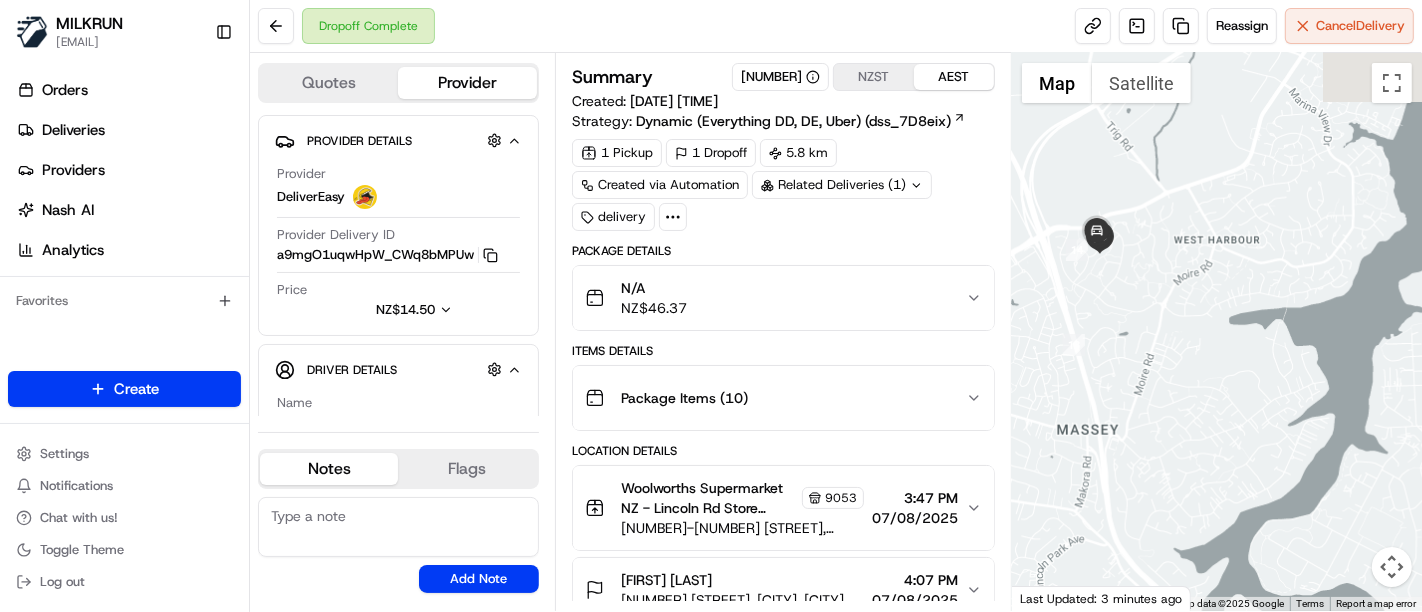 drag, startPoint x: 1207, startPoint y: 204, endPoint x: 1247, endPoint y: 351, distance: 152.345 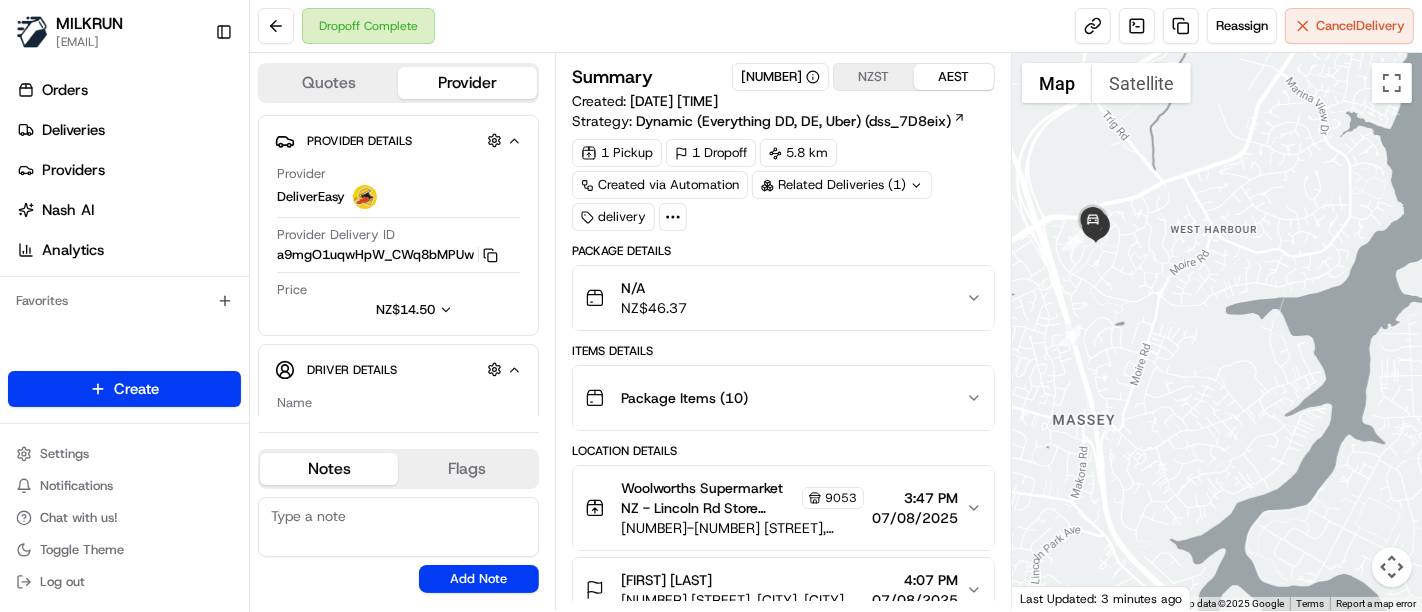 drag, startPoint x: 1166, startPoint y: 310, endPoint x: 1366, endPoint y: 404, distance: 220.9887 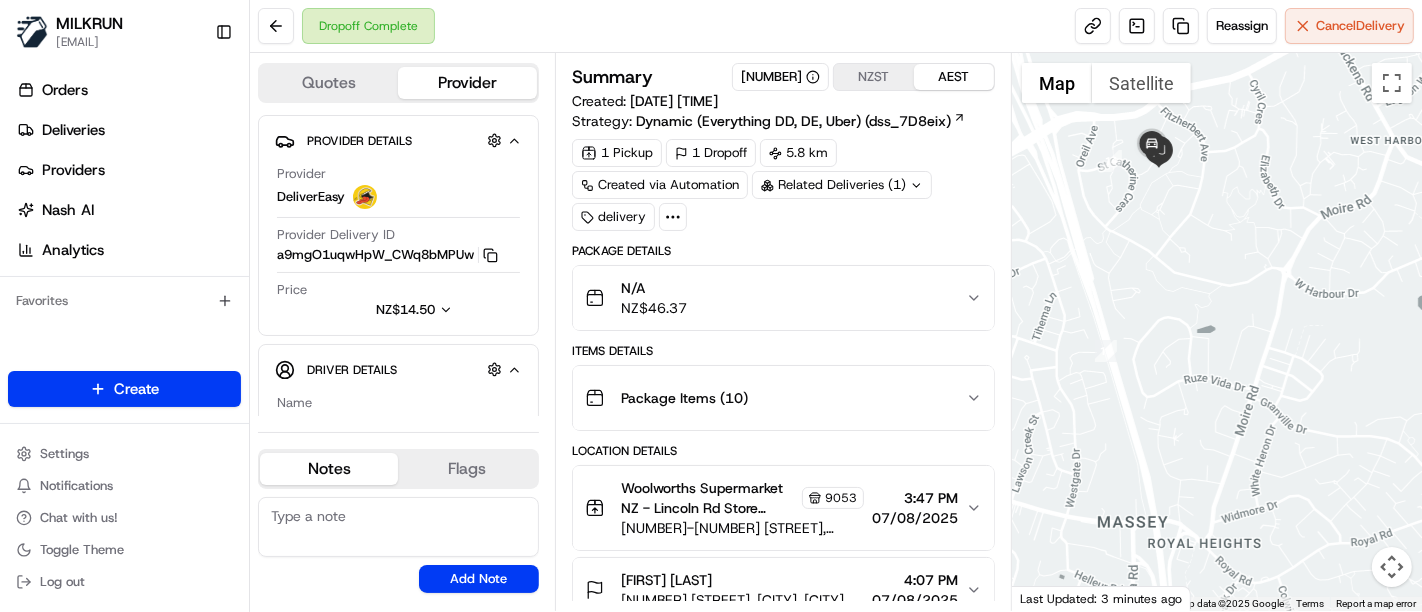 drag, startPoint x: 1146, startPoint y: 278, endPoint x: 1149, endPoint y: 486, distance: 208.02164 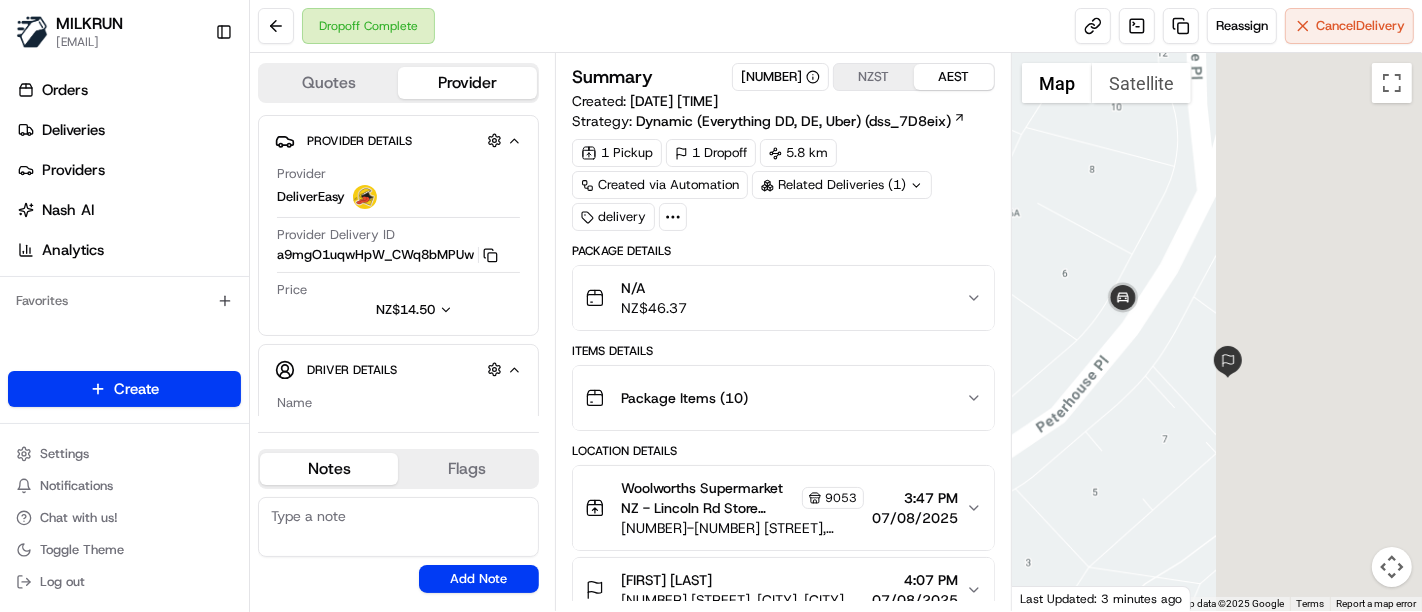 drag, startPoint x: 1391, startPoint y: 397, endPoint x: 1130, endPoint y: 235, distance: 307.18887 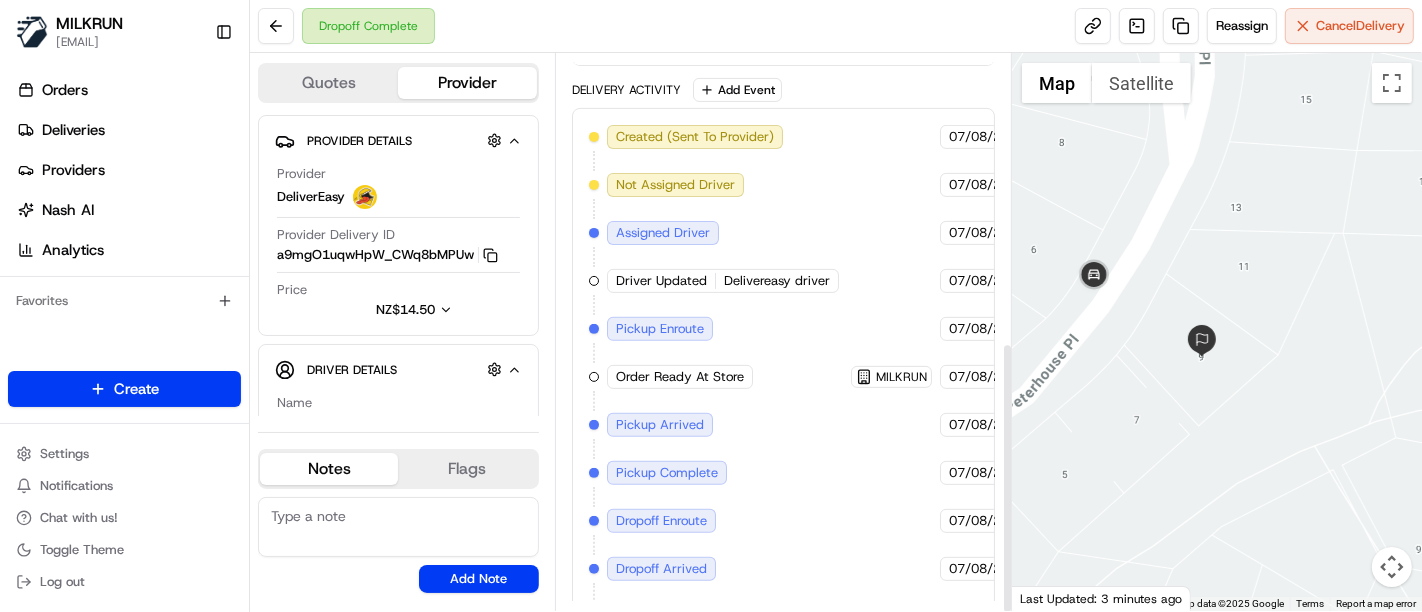 scroll, scrollTop: 590, scrollLeft: 0, axis: vertical 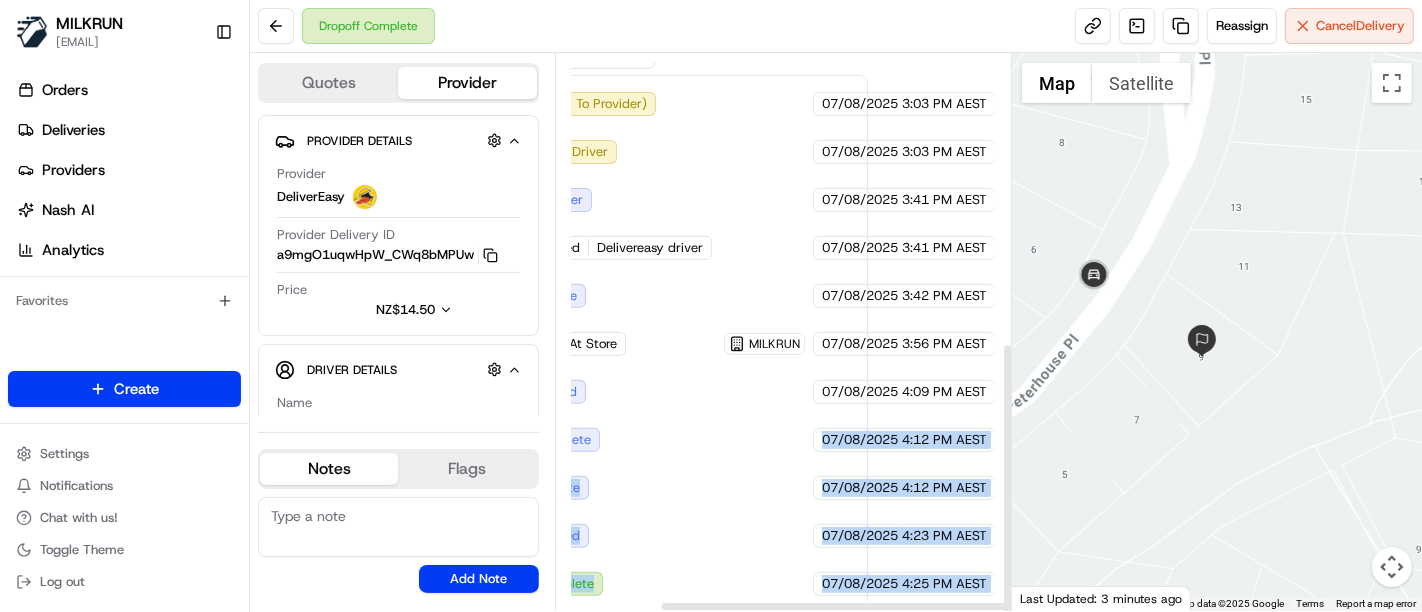 drag, startPoint x: 971, startPoint y: 441, endPoint x: 1013, endPoint y: 447, distance: 42.426407 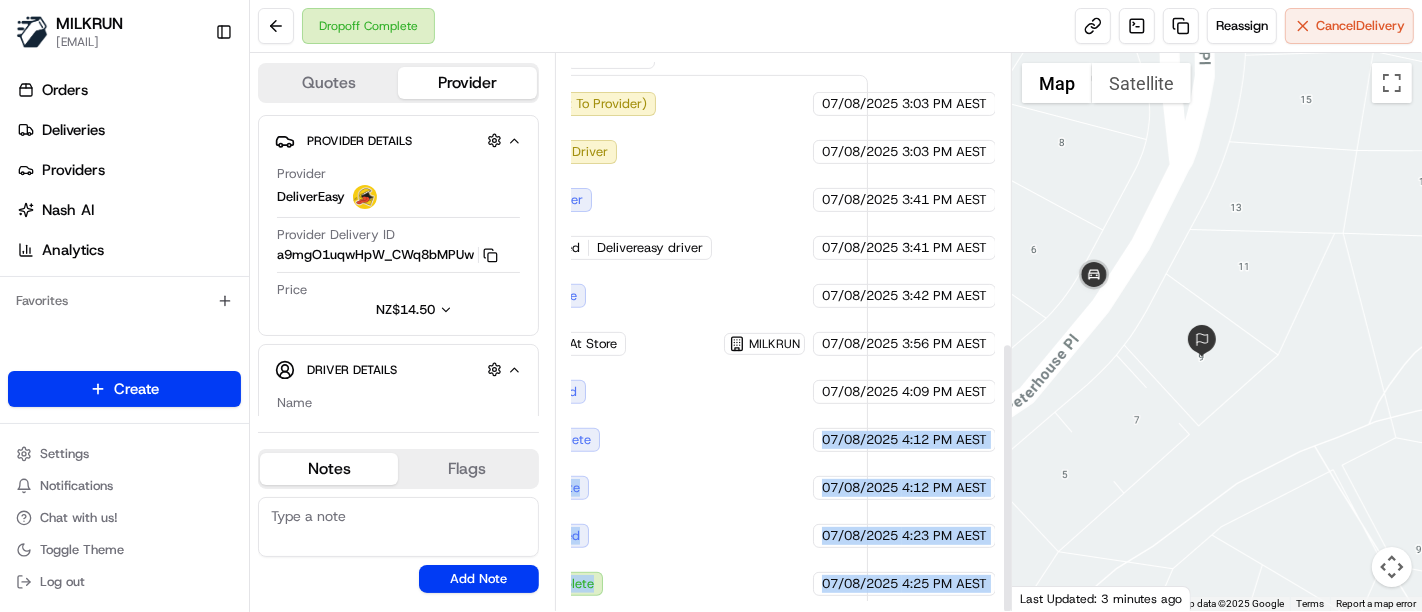click on "07/08/2025 4:12 PM AEST" at bounding box center [904, 488] 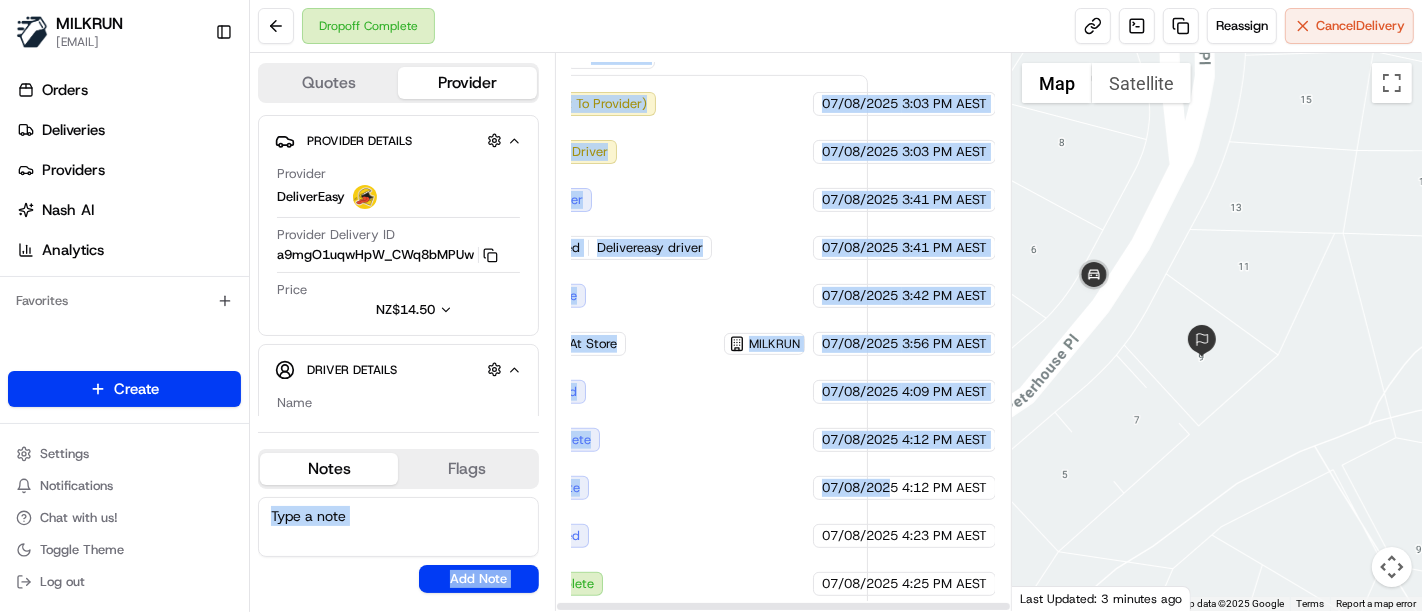 scroll, scrollTop: 590, scrollLeft: 0, axis: vertical 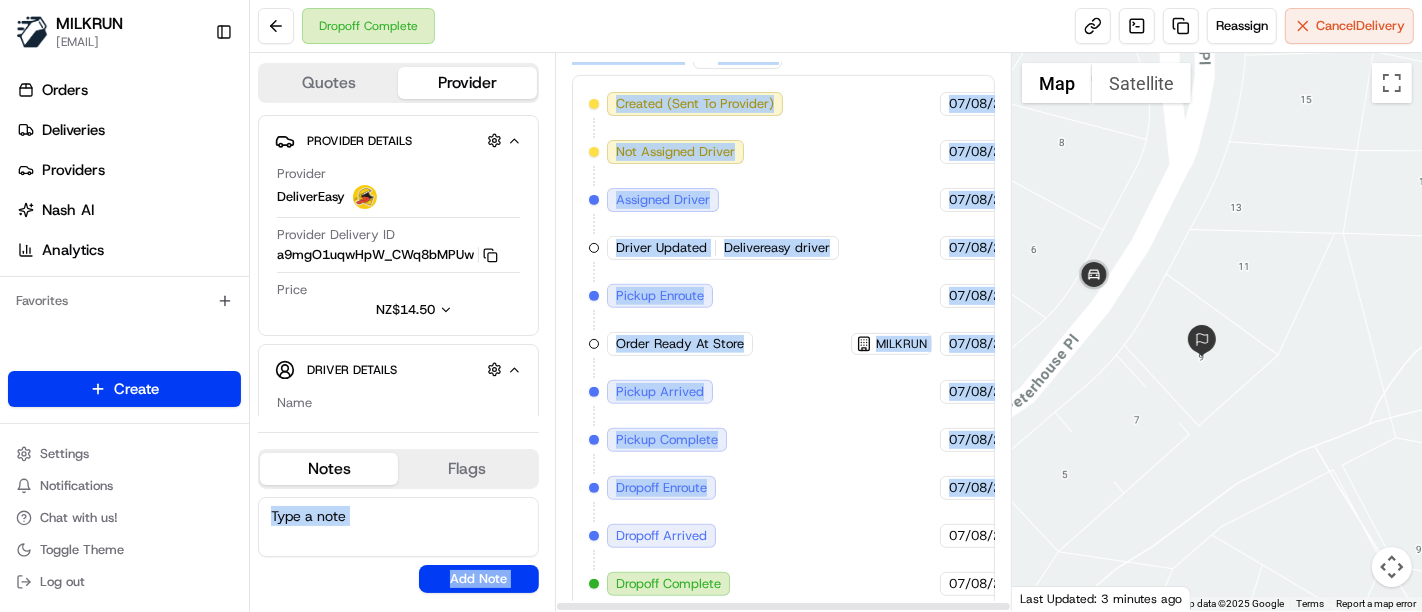 drag, startPoint x: 888, startPoint y: 468, endPoint x: 500, endPoint y: 460, distance: 388.08246 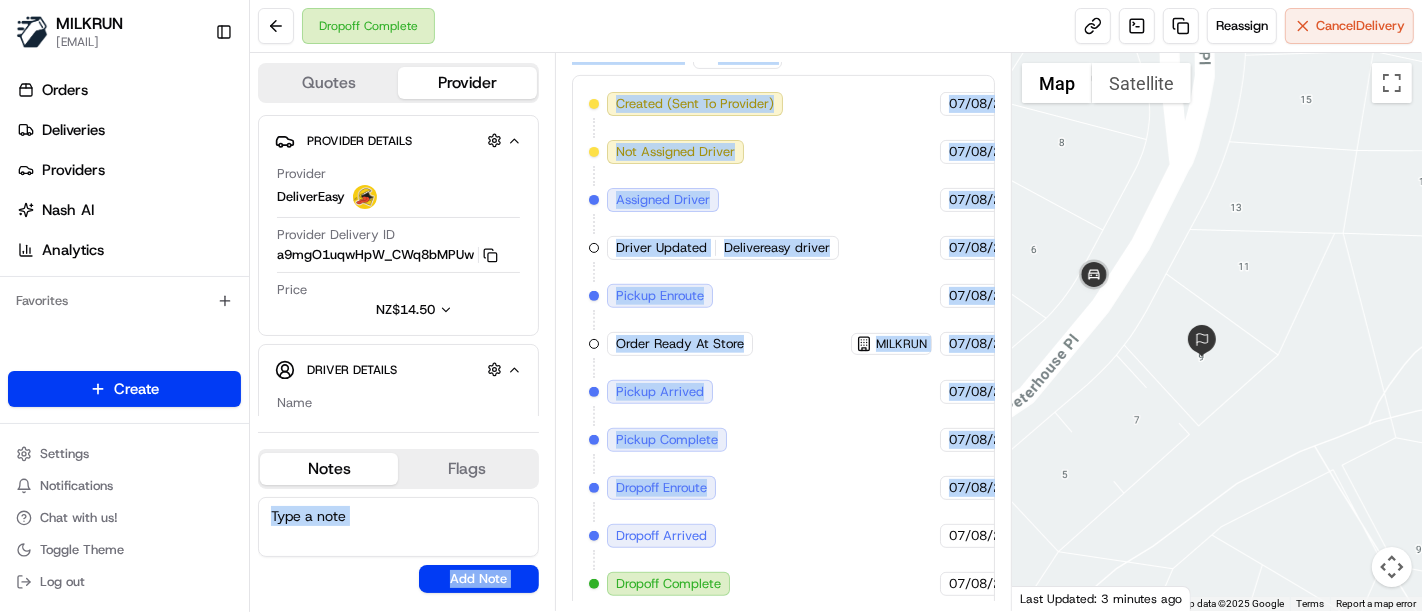 click on "MILKRUN" at bounding box center (891, 344) 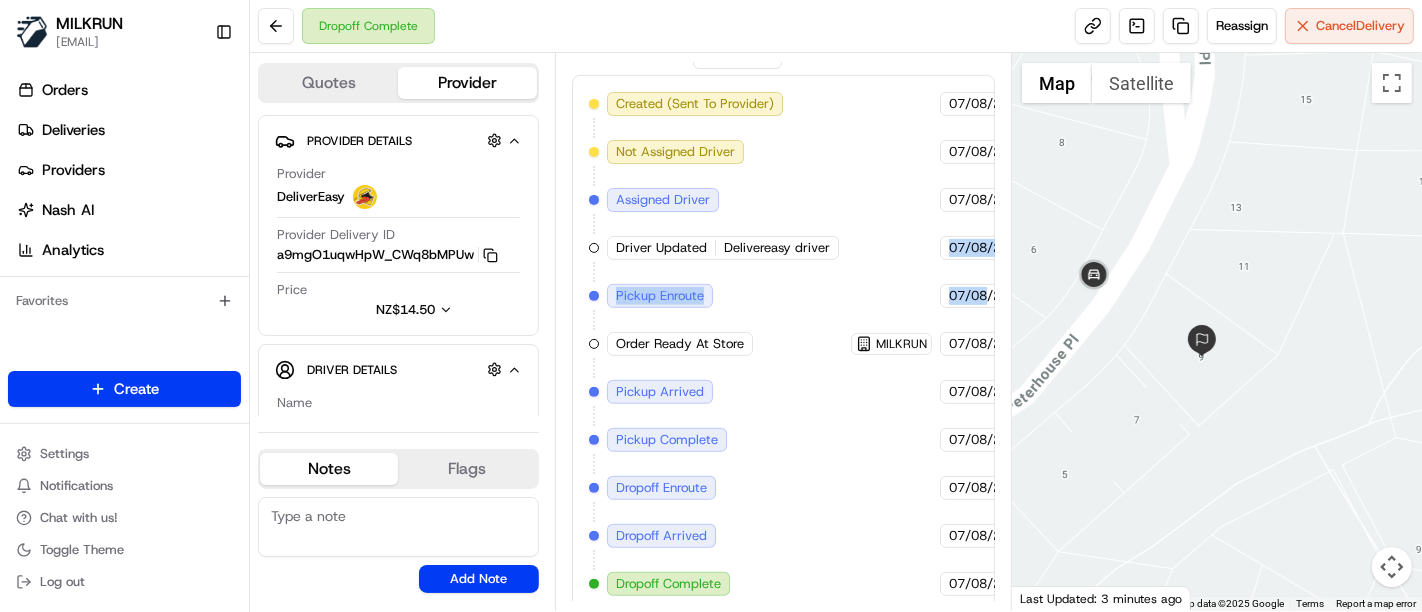 scroll, scrollTop: 590, scrollLeft: 127, axis: both 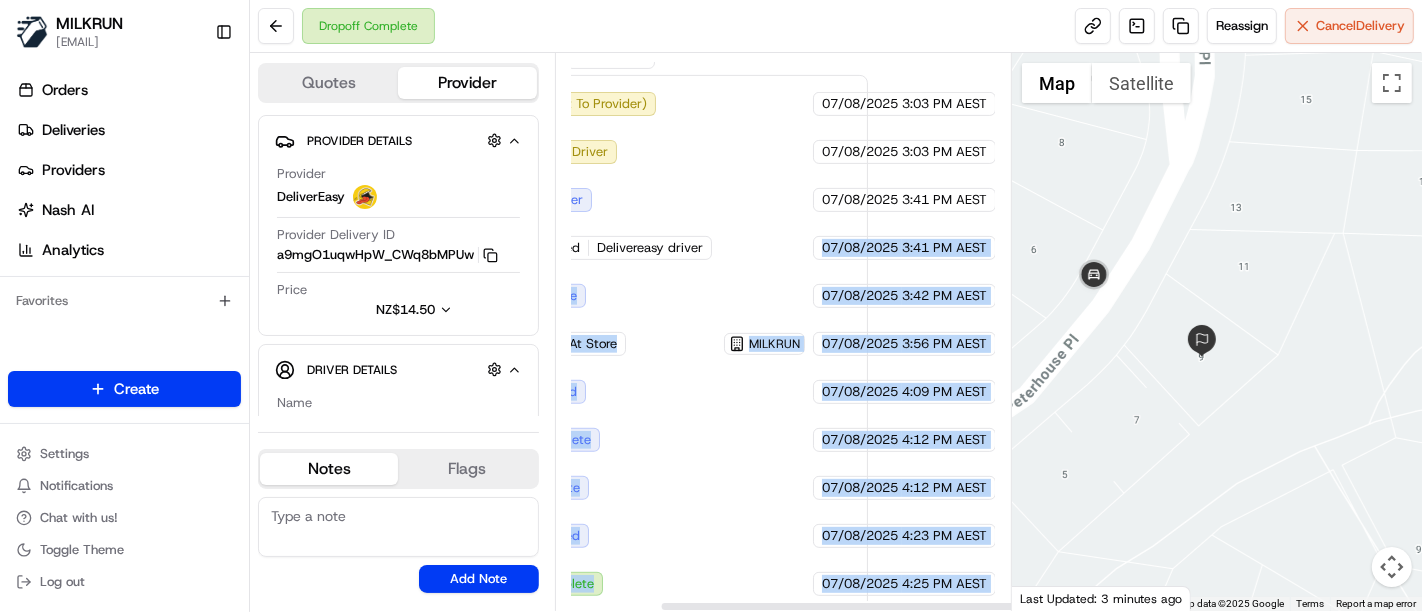 drag, startPoint x: 1150, startPoint y: 345, endPoint x: 1040, endPoint y: 338, distance: 110.2225 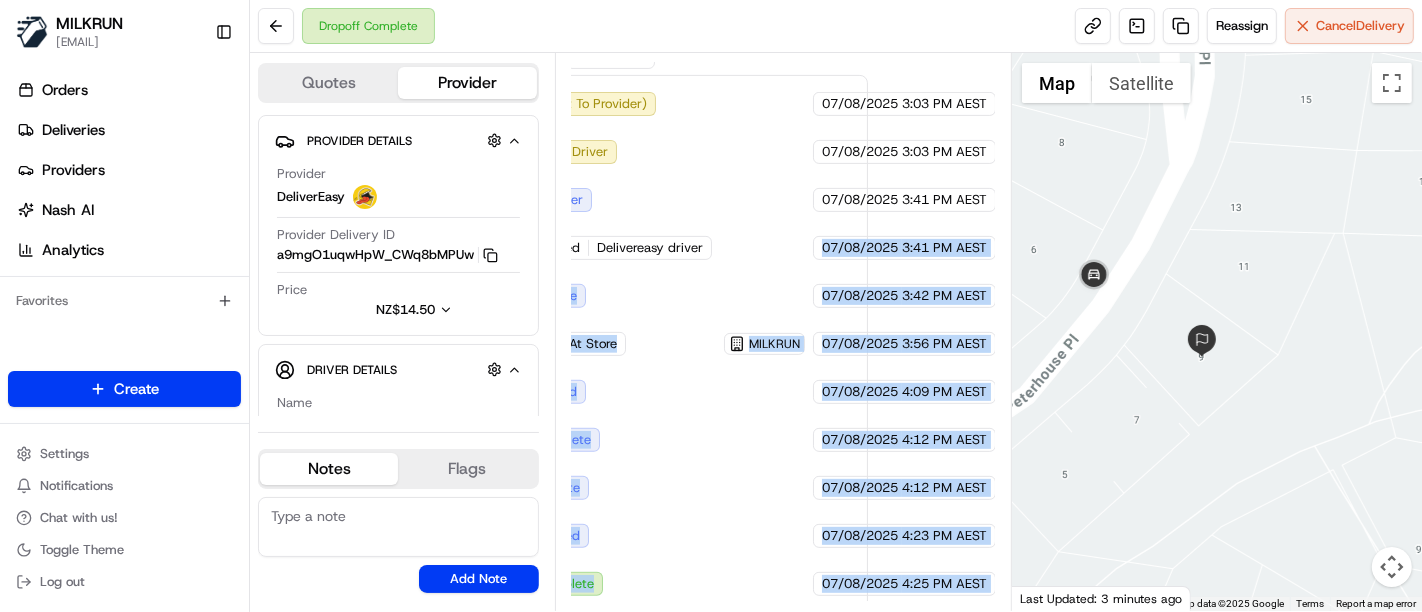 click on "3:42 PM AEST" at bounding box center (944, 296) 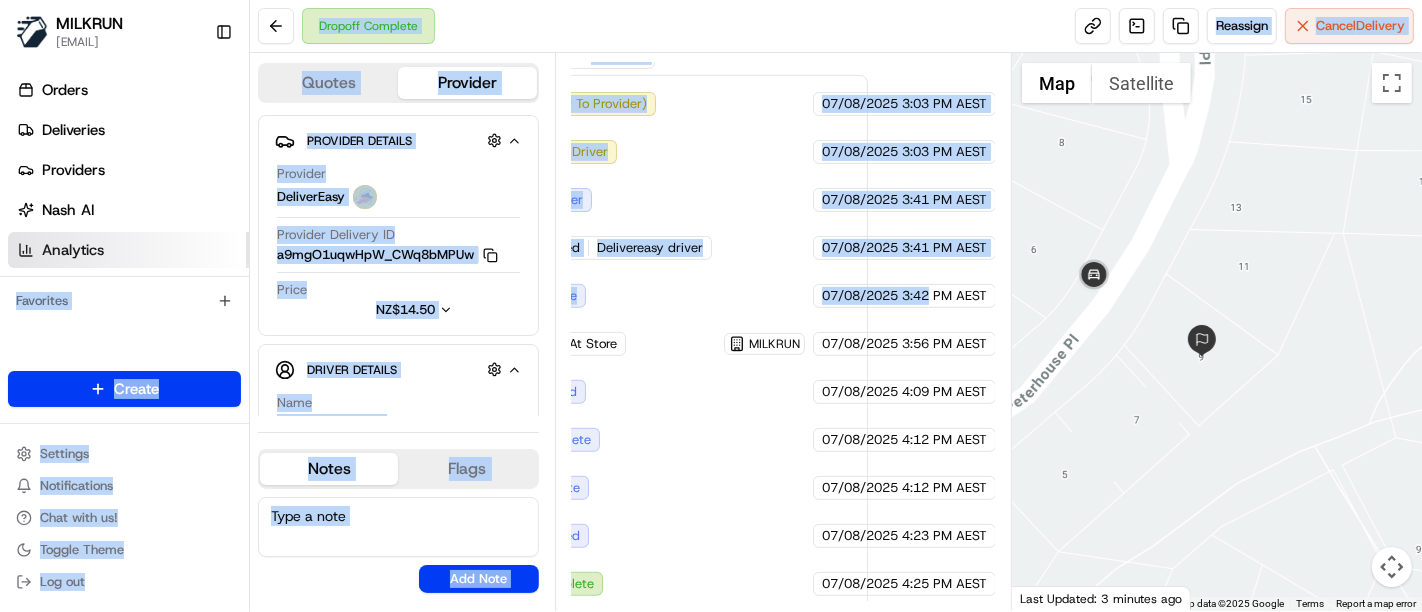 scroll, scrollTop: 590, scrollLeft: 0, axis: vertical 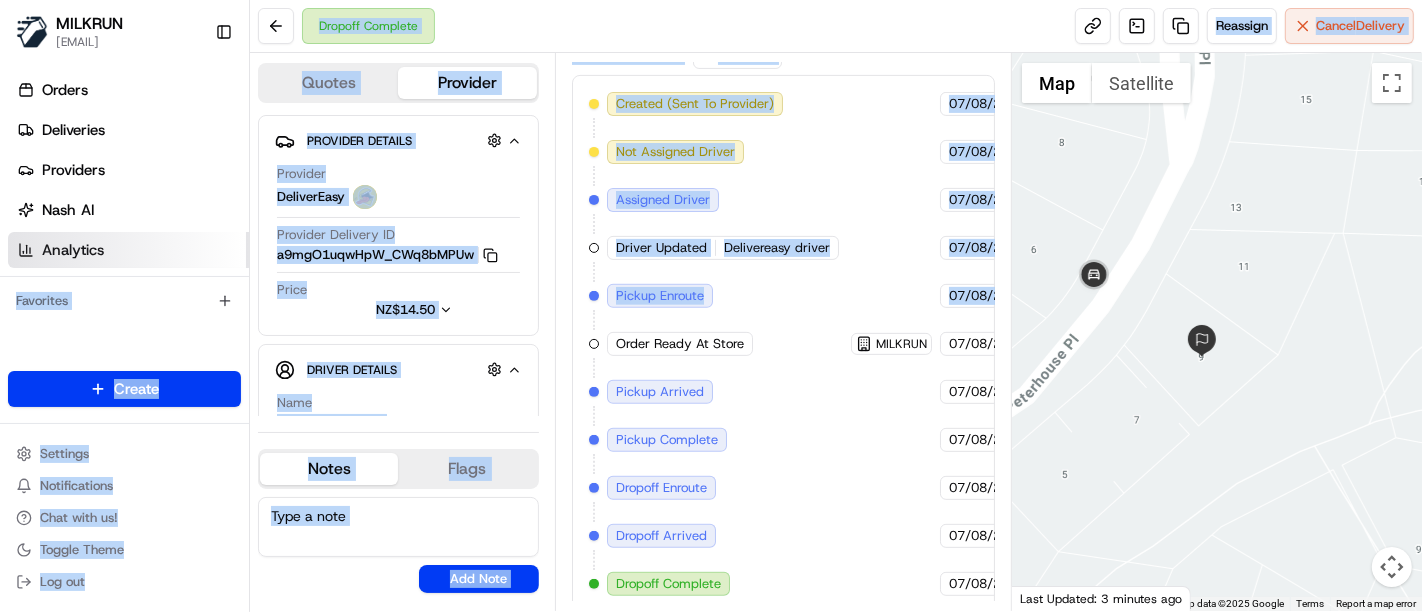 drag, startPoint x: 929, startPoint y: 292, endPoint x: 220, endPoint y: 241, distance: 710.8319 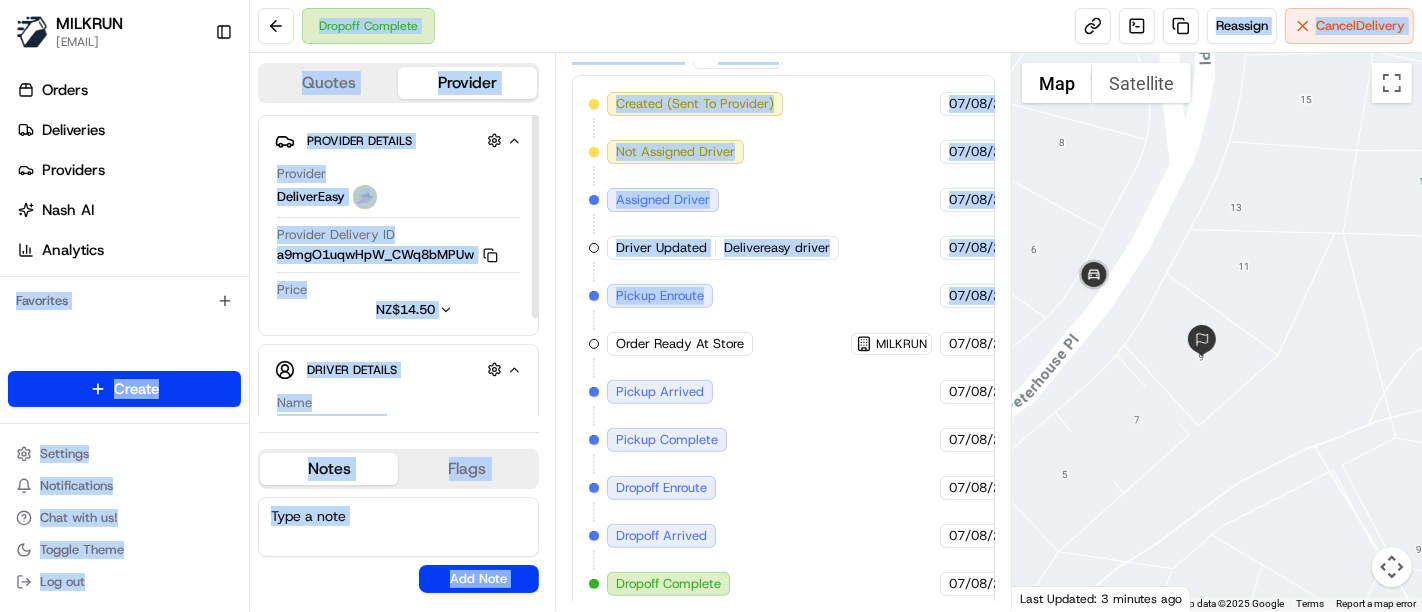 click on "Created (Sent To Provider) DeliverEasy 07/08/2025 3:03 PM AEST Not Assigned Driver DeliverEasy 07/08/2025 3:03 PM AEST Assigned Driver DeliverEasy 07/08/2025 3:41 PM AEST Driver Updated Delivereasy driver DeliverEasy 07/08/2025 3:41 PM AEST Pickup Enroute DeliverEasy 07/08/2025 3:42 PM AEST Order Ready At Store MILKRUN 07/08/2025 3:56 PM AEST Pickup Arrived DeliverEasy 07/08/2025 4:09 PM AEST Pickup Complete DeliverEasy 07/08/2025 4:12 PM AEST Dropoff Enroute DeliverEasy 07/08/2025 4:12 PM AEST Dropoff Arrived DeliverEasy 07/08/2025 4:23 PM AEST Dropoff Complete DeliverEasy 07/08/2025 4:25 PM AEST" at bounding box center [783, 344] 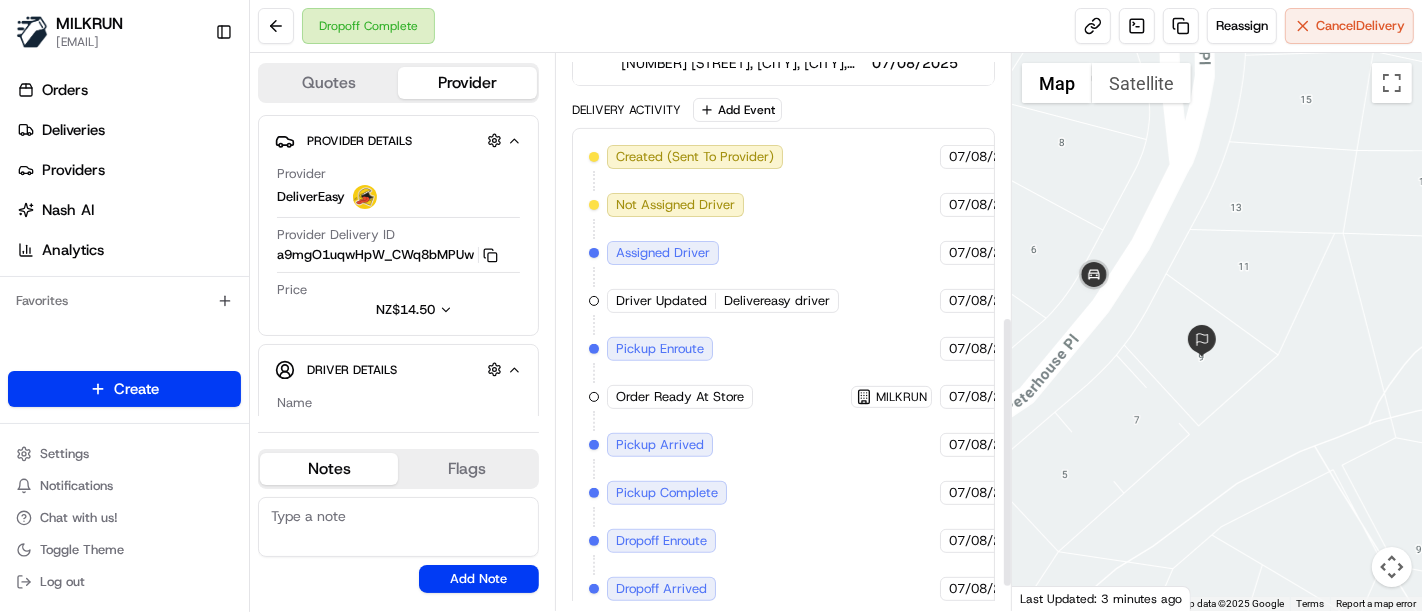scroll, scrollTop: 590, scrollLeft: 0, axis: vertical 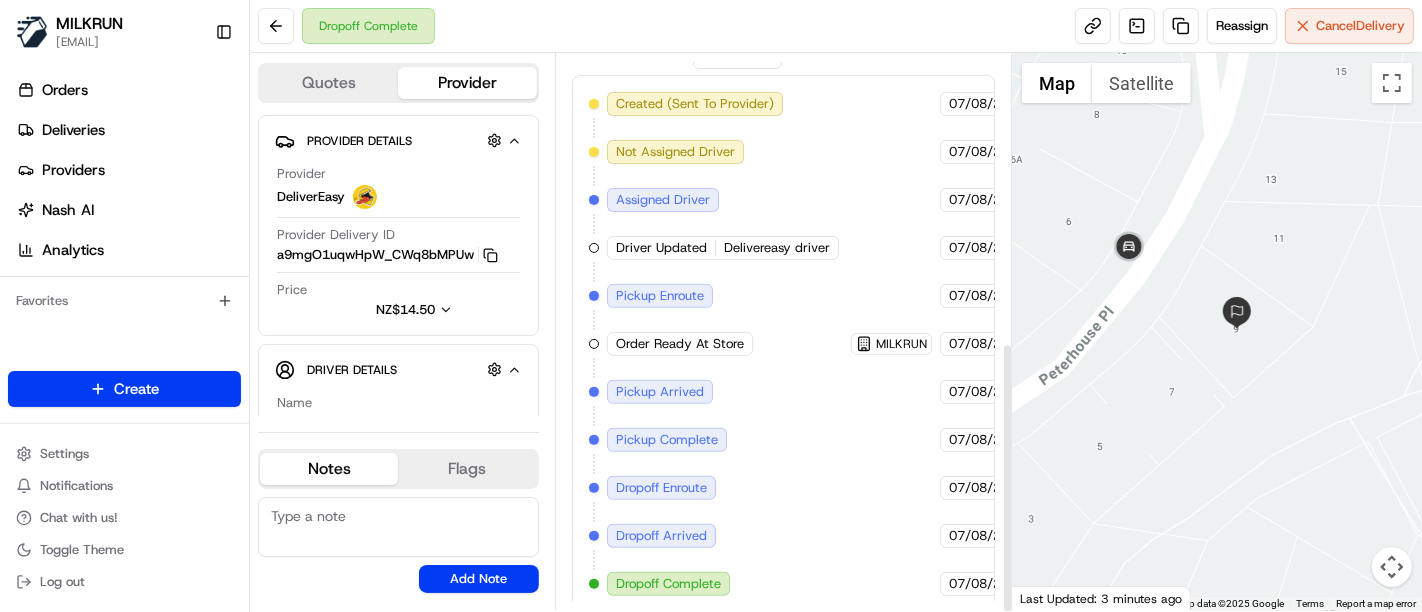 drag, startPoint x: 1164, startPoint y: 382, endPoint x: 1205, endPoint y: 348, distance: 53.263496 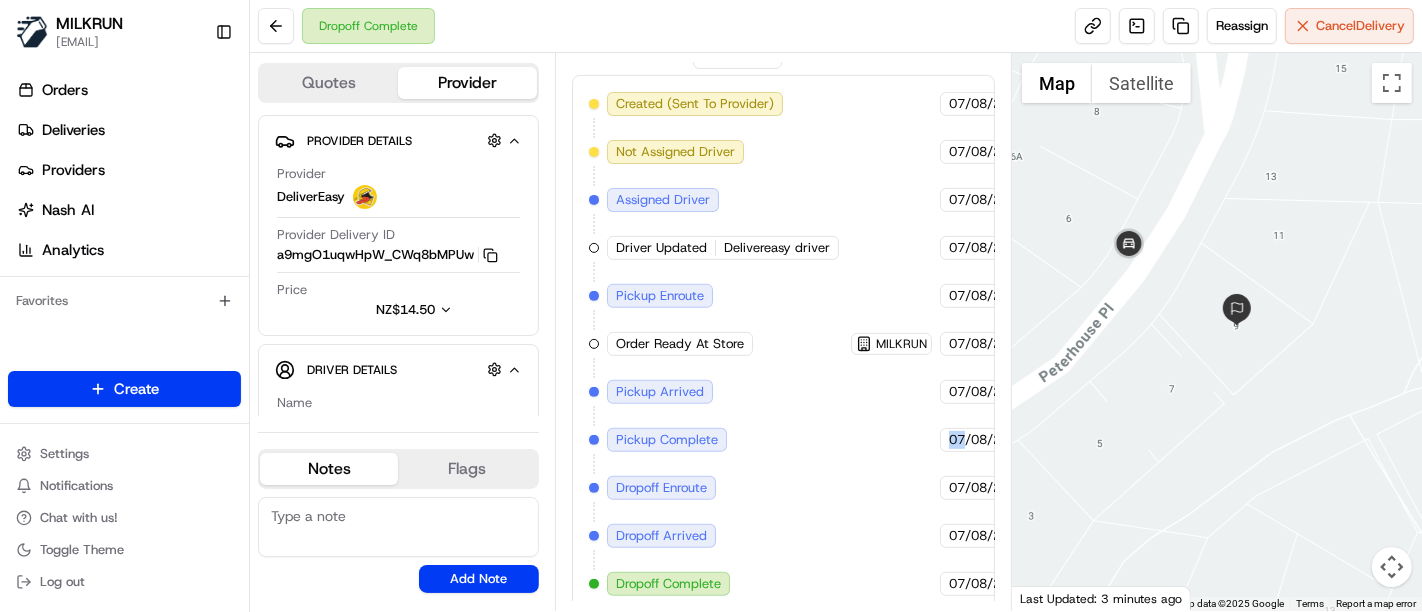 scroll, scrollTop: 590, scrollLeft: 127, axis: both 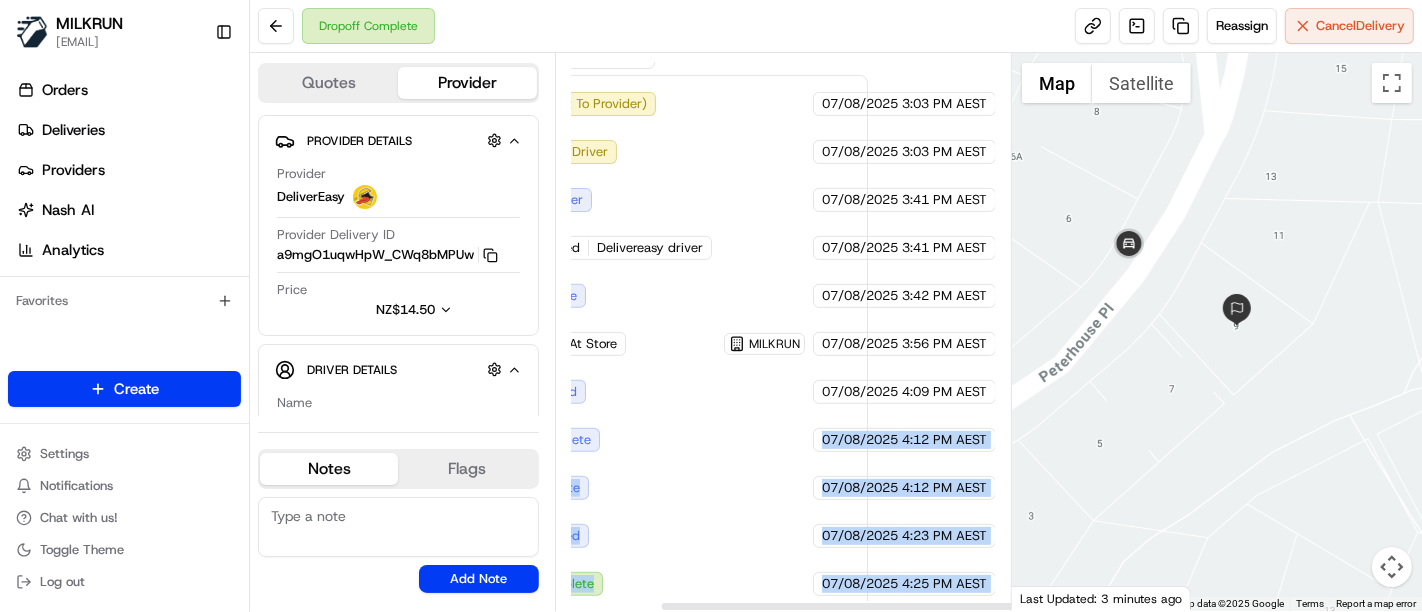 drag, startPoint x: 934, startPoint y: 442, endPoint x: 1182, endPoint y: 476, distance: 250.3198 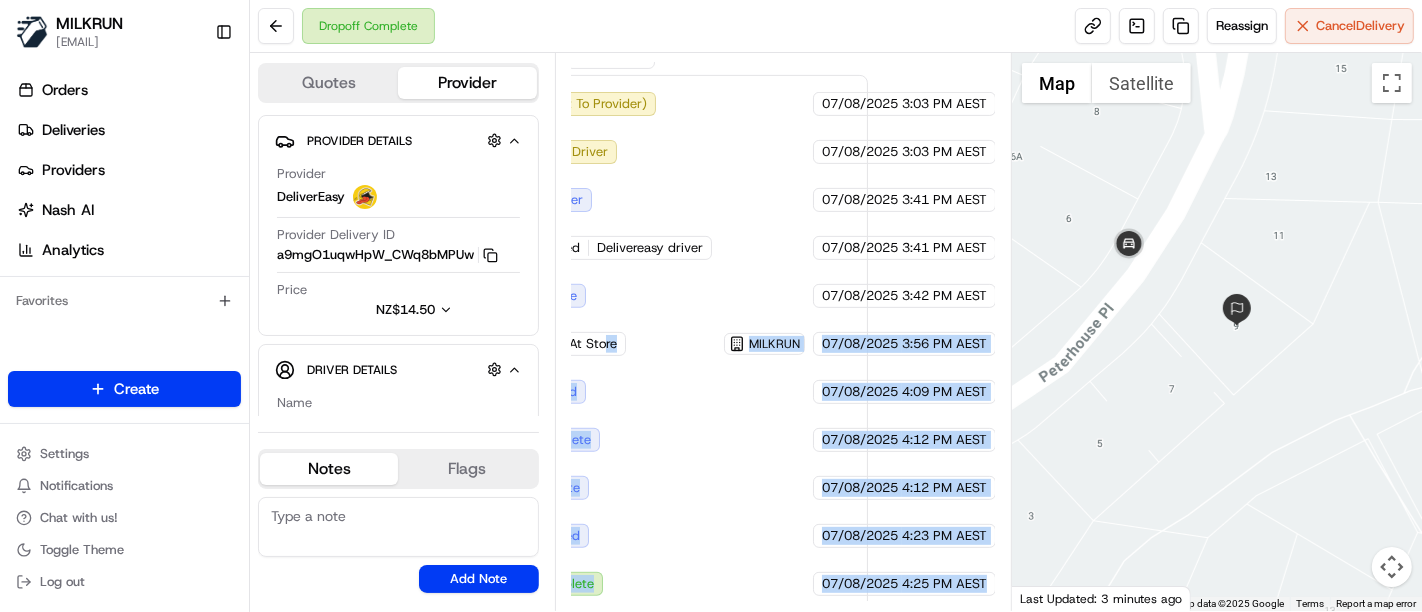 drag, startPoint x: 781, startPoint y: 390, endPoint x: 605, endPoint y: 355, distance: 179.44637 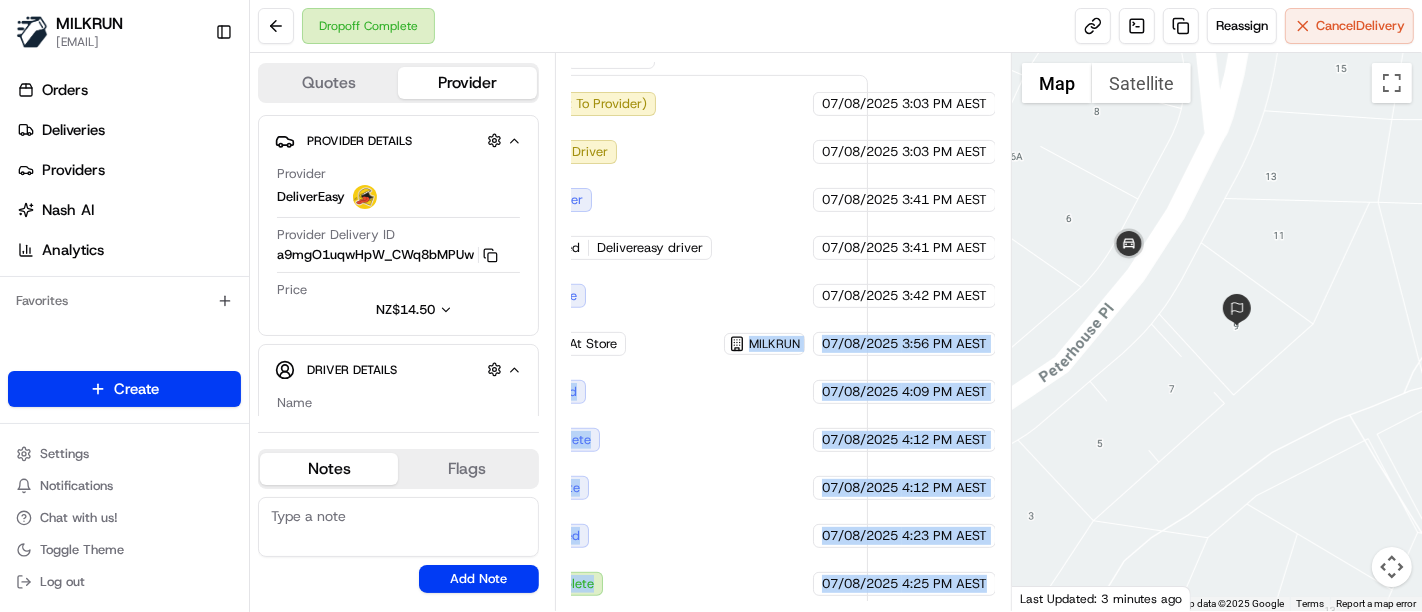 drag, startPoint x: 915, startPoint y: 320, endPoint x: 739, endPoint y: 350, distance: 178.53851 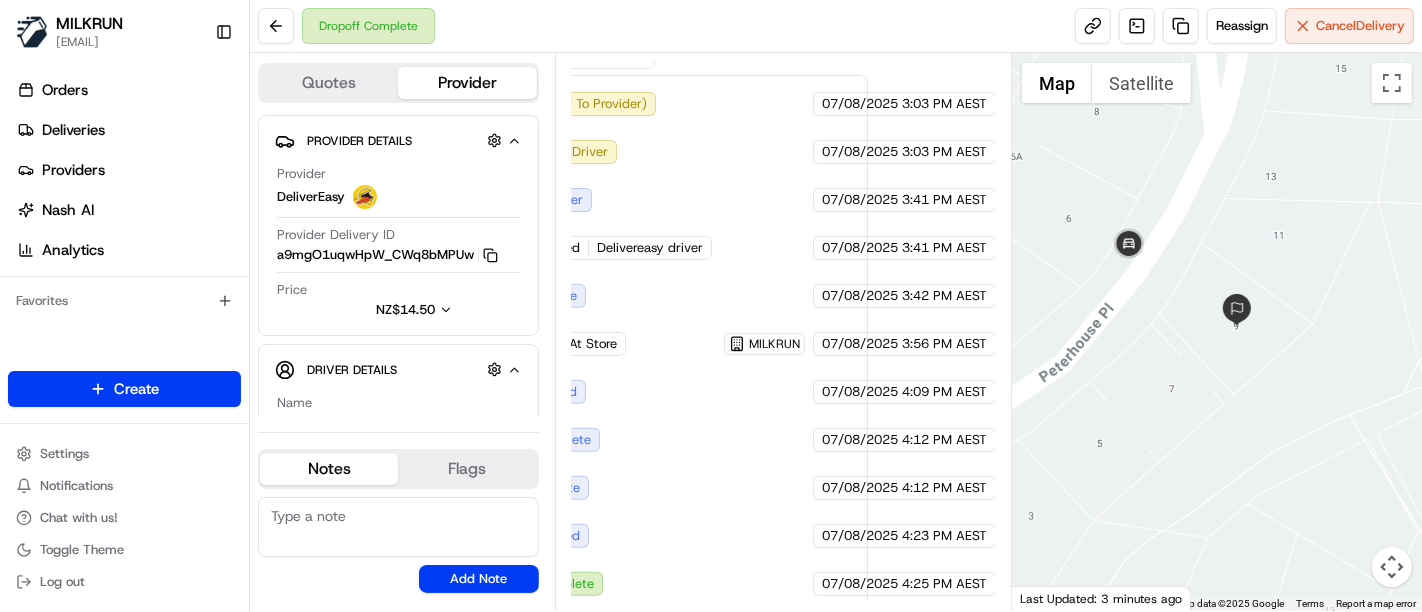 click on "07/08/2025" at bounding box center (860, 248) 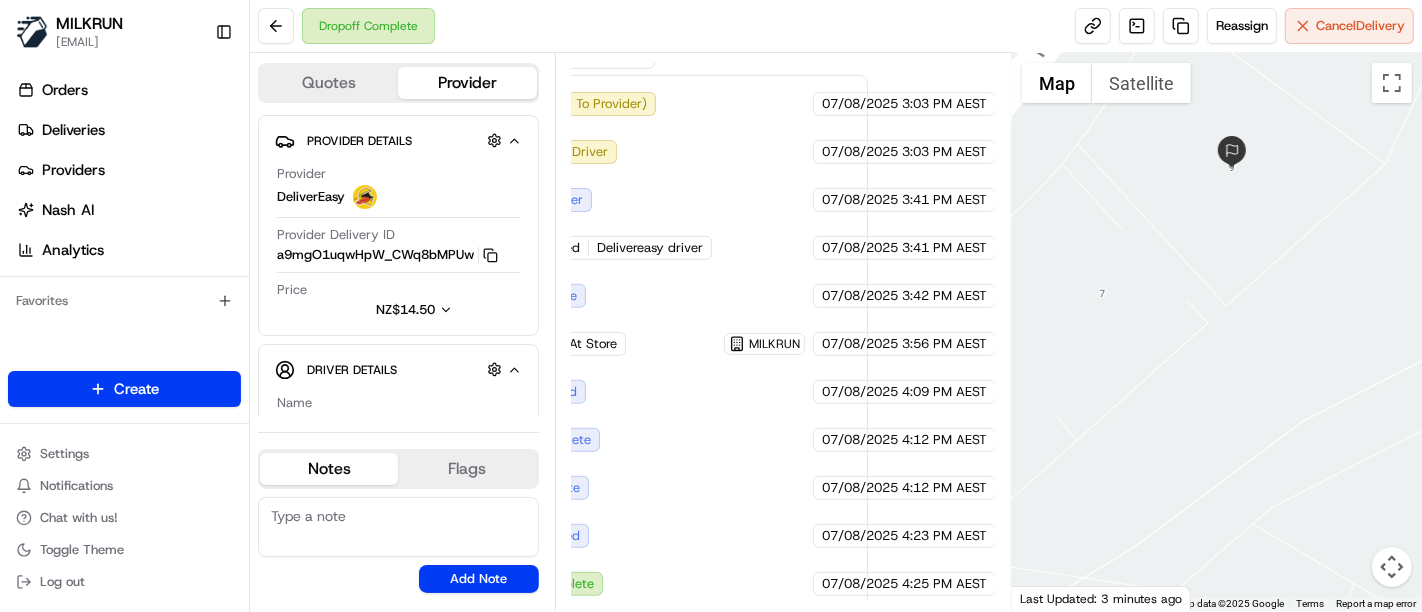 drag, startPoint x: 1421, startPoint y: 398, endPoint x: 1210, endPoint y: 356, distance: 215.1395 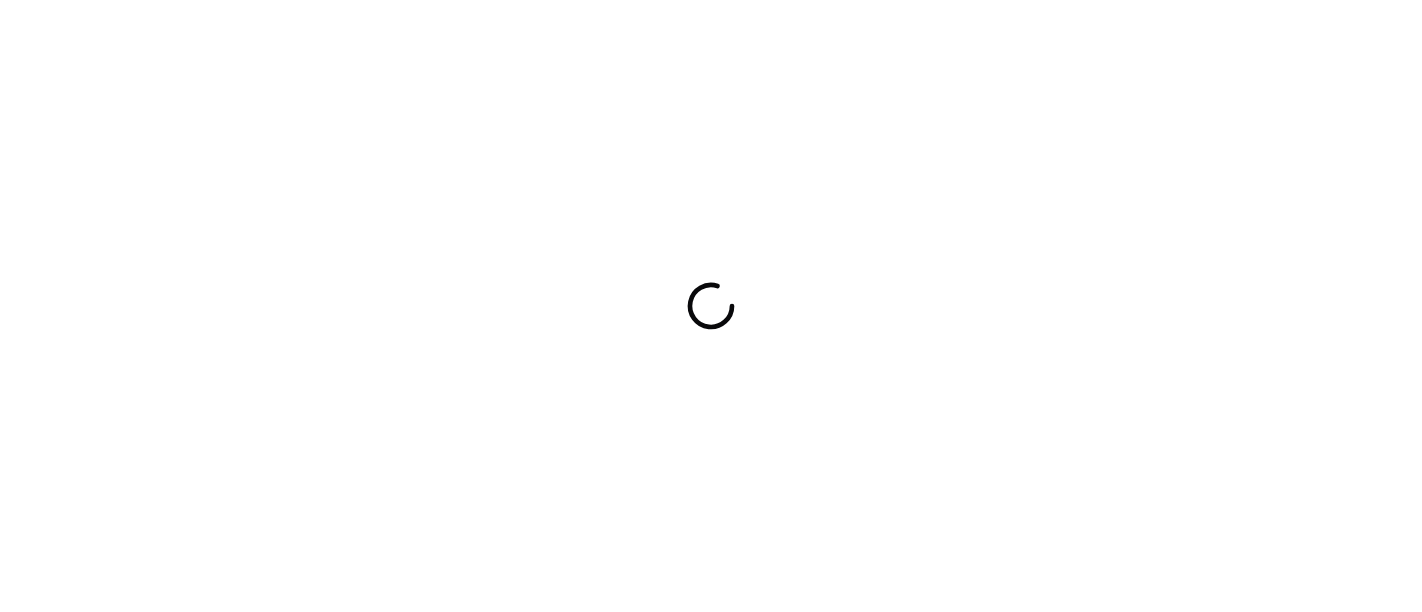 scroll, scrollTop: 0, scrollLeft: 0, axis: both 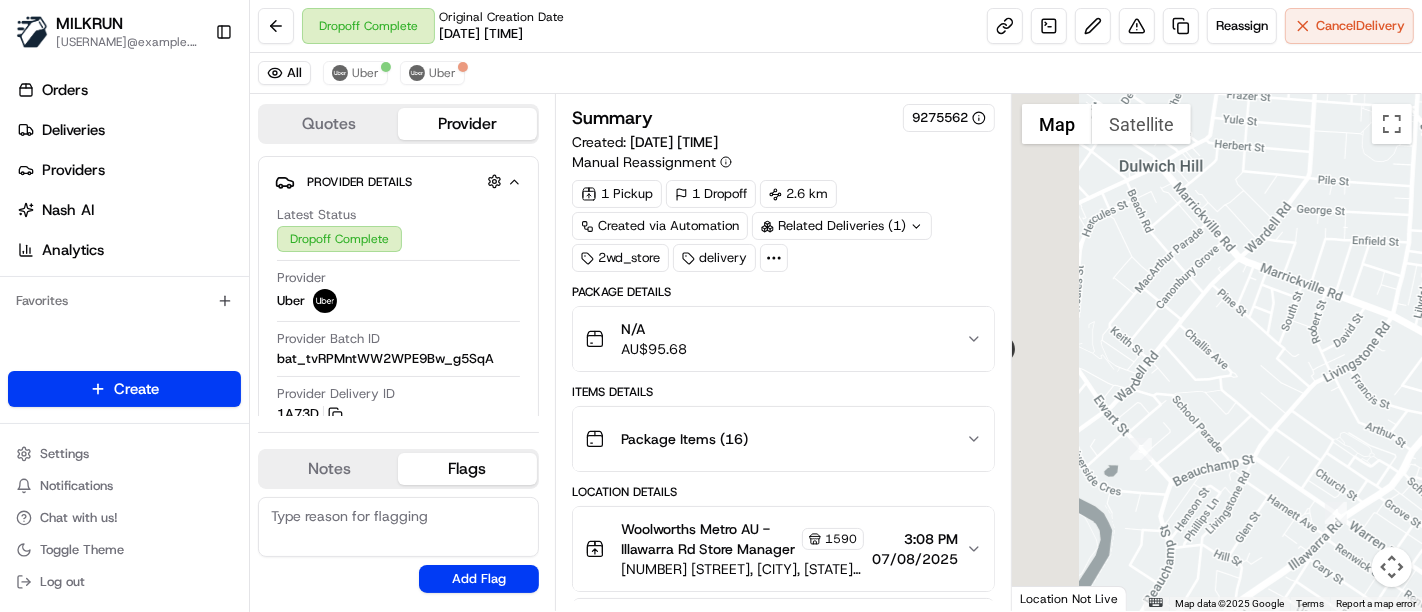 drag, startPoint x: 1269, startPoint y: 298, endPoint x: 1421, endPoint y: 272, distance: 154.20766 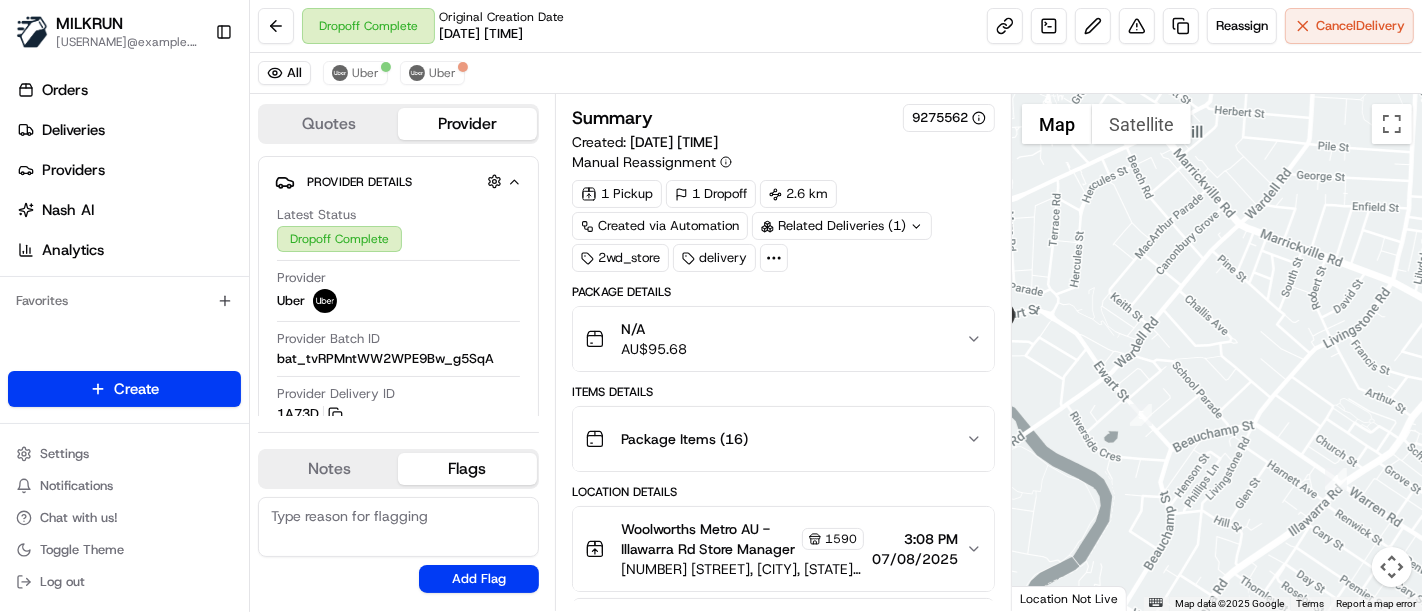 drag, startPoint x: 1080, startPoint y: 264, endPoint x: 1421, endPoint y: 305, distance: 343.45596 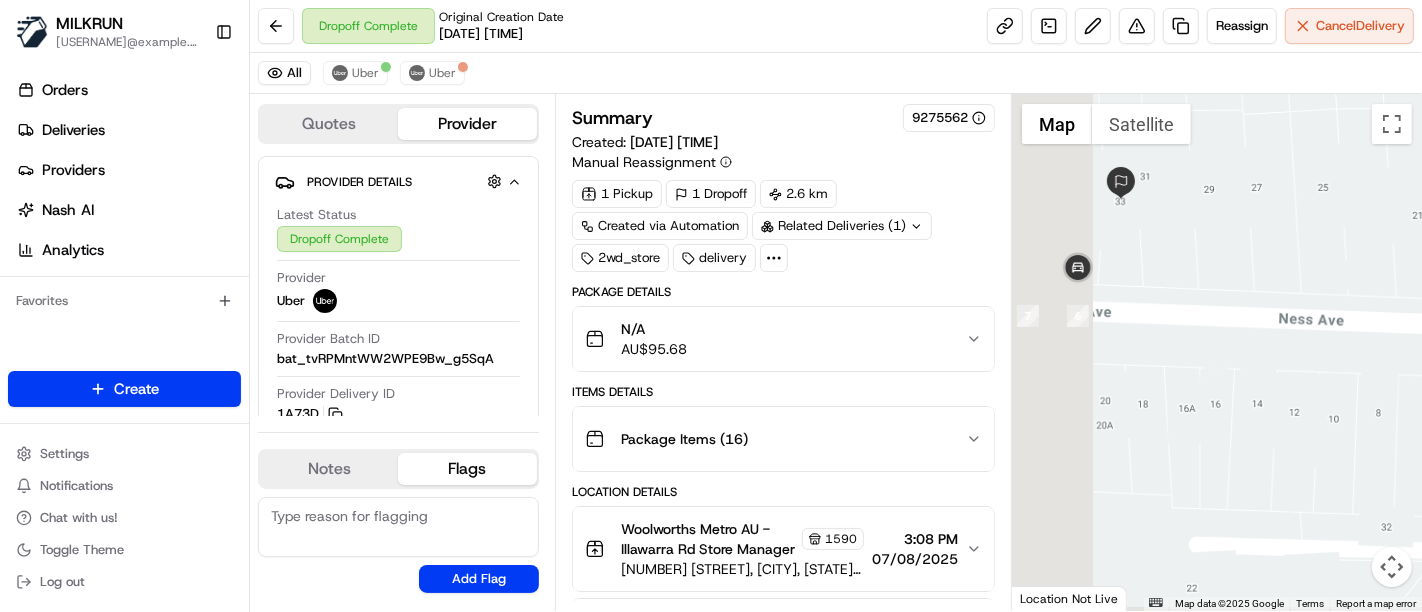 drag, startPoint x: 1271, startPoint y: 247, endPoint x: 1286, endPoint y: 199, distance: 50.289165 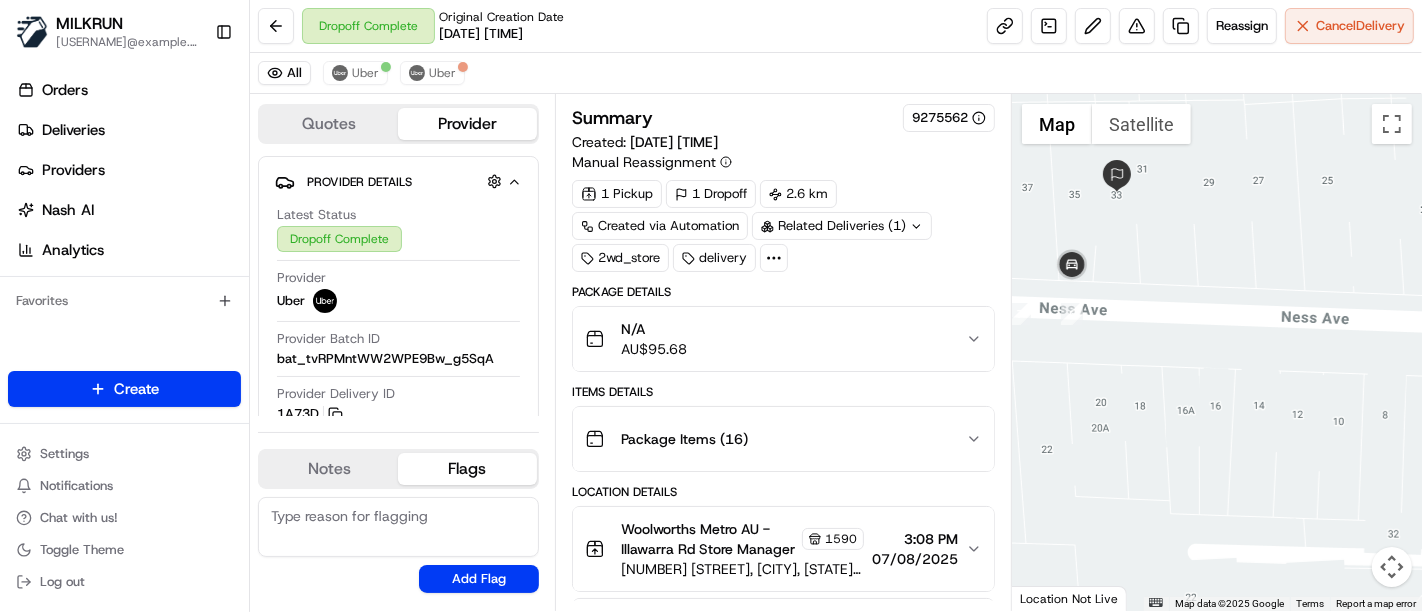 drag, startPoint x: 1317, startPoint y: 364, endPoint x: 1421, endPoint y: 349, distance: 105.076164 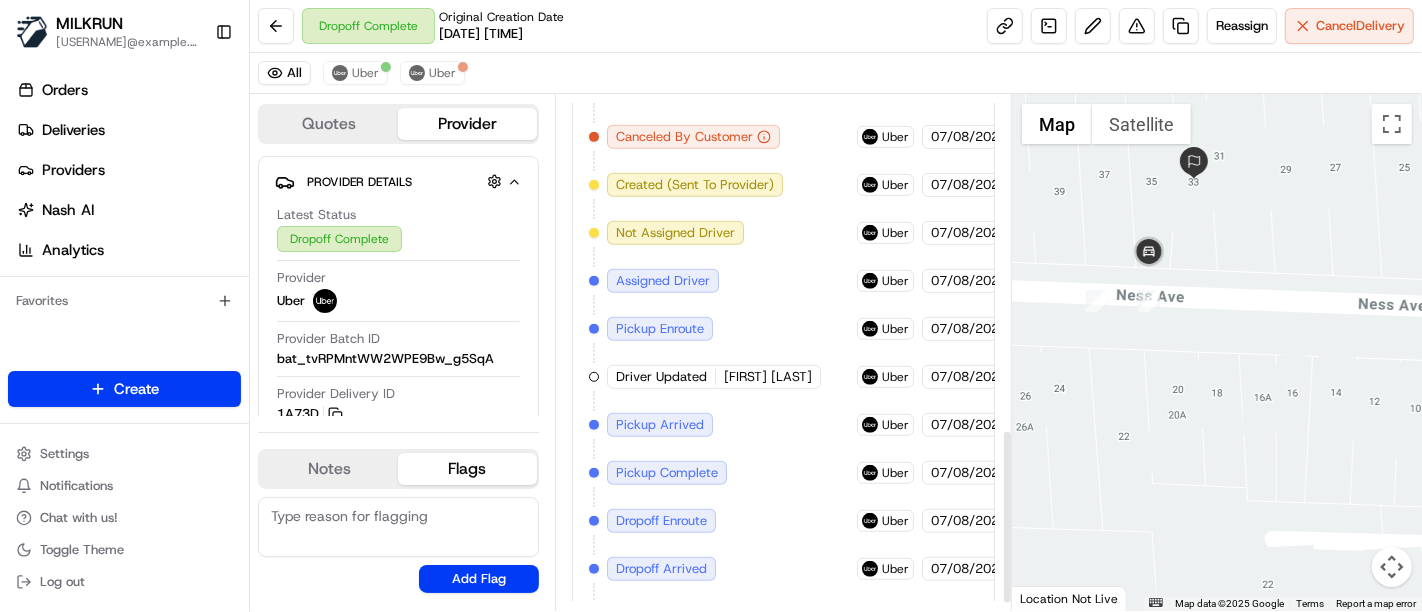 scroll, scrollTop: 1010, scrollLeft: 0, axis: vertical 